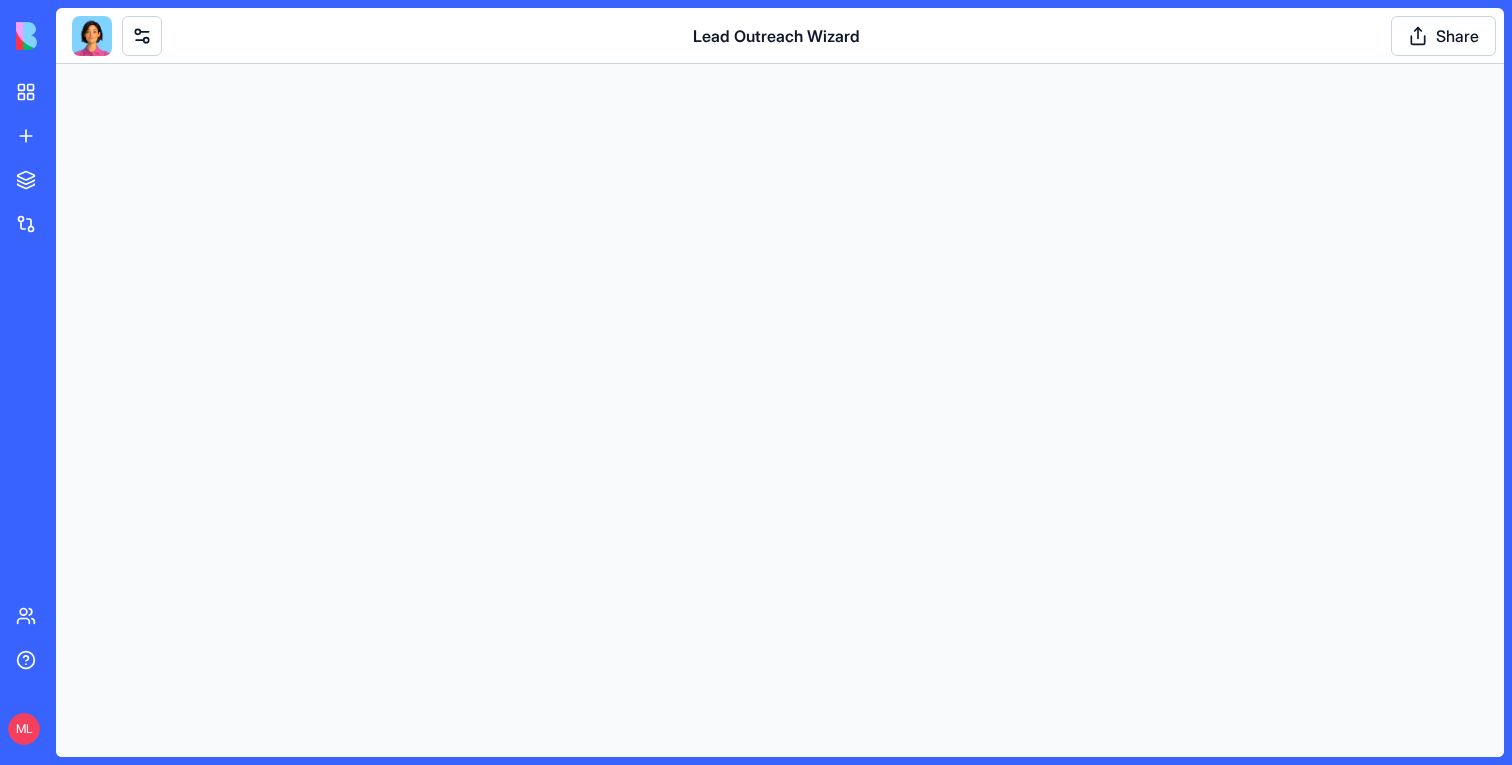 scroll, scrollTop: 0, scrollLeft: 0, axis: both 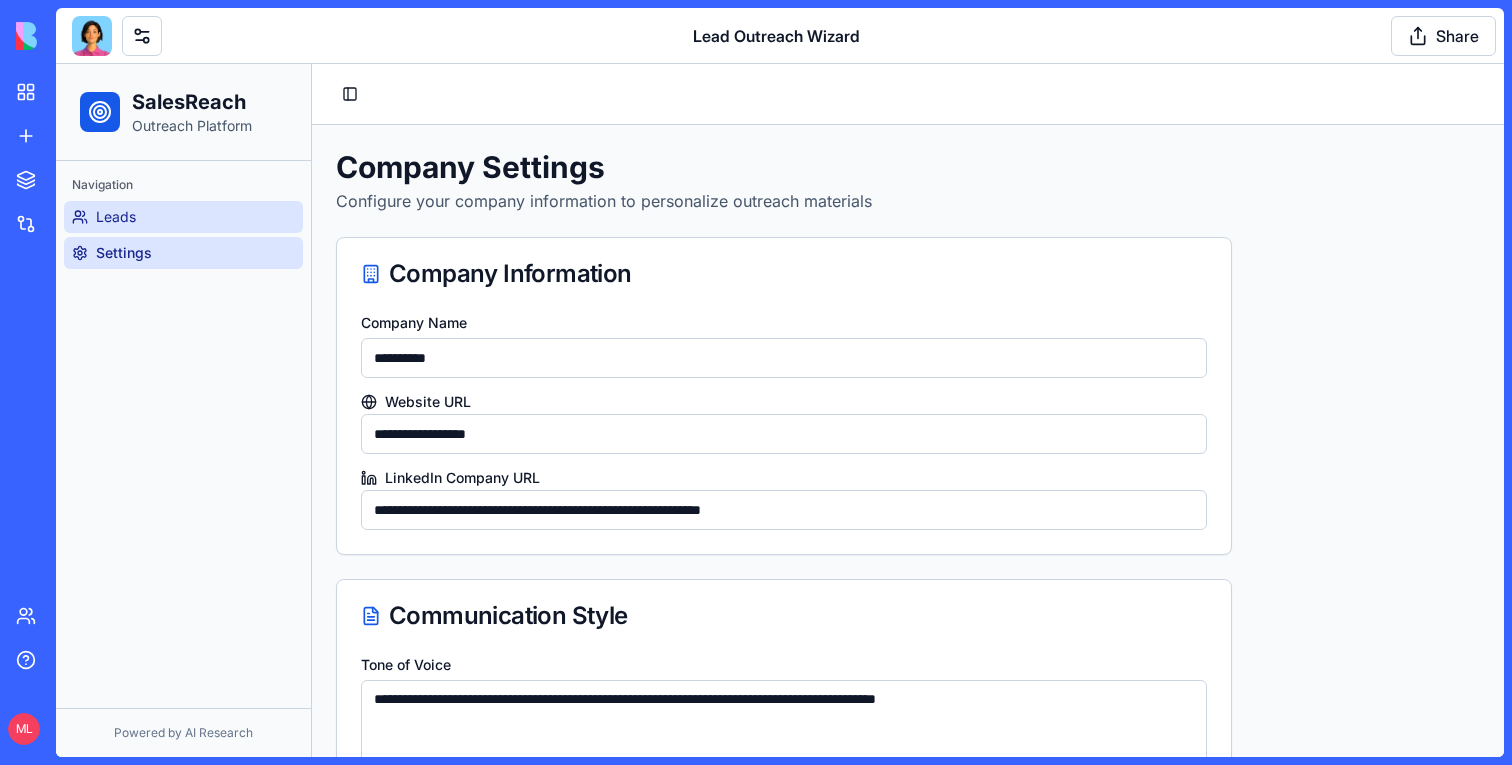 click on "Leads" at bounding box center (183, 217) 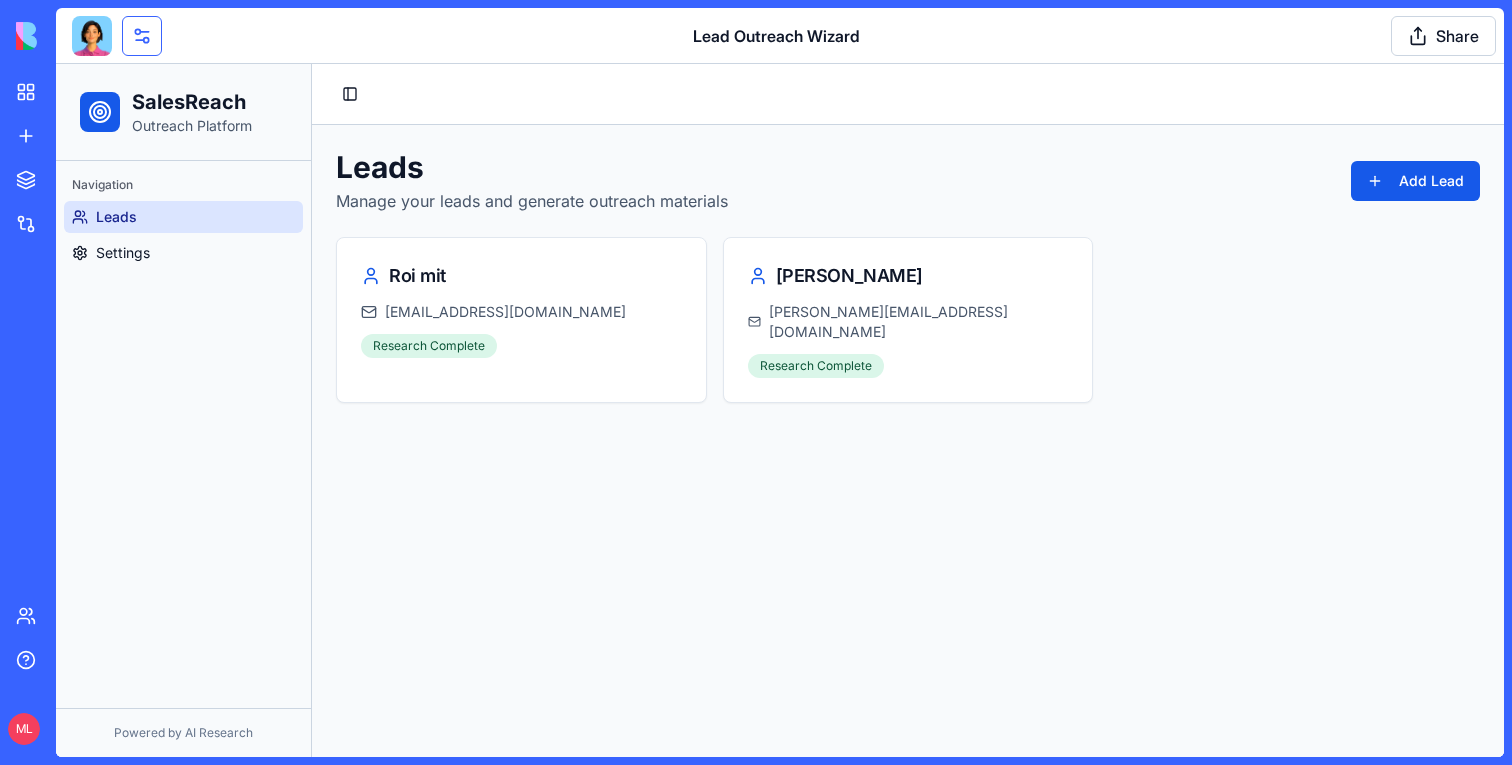 click at bounding box center [142, 36] 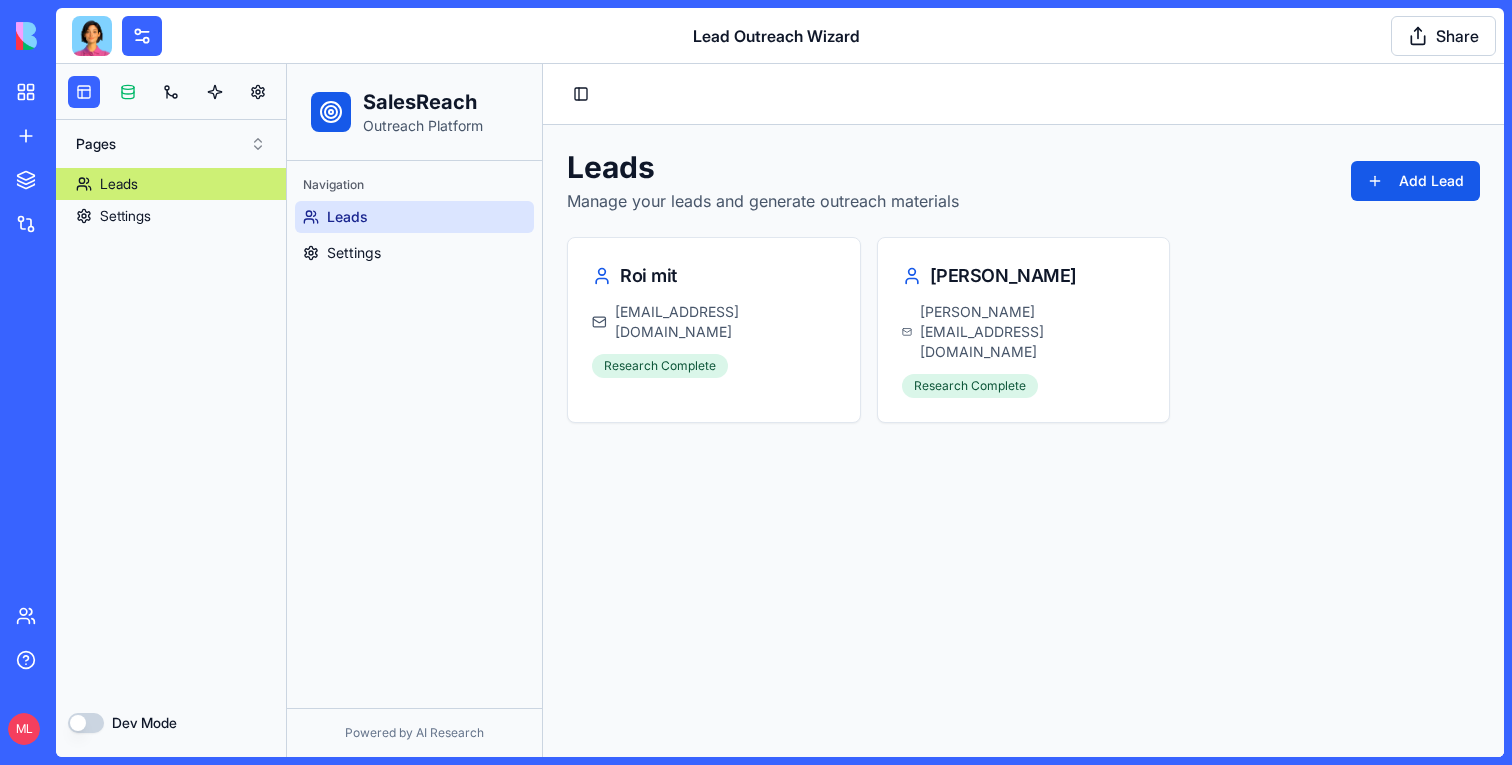 click at bounding box center [128, 92] 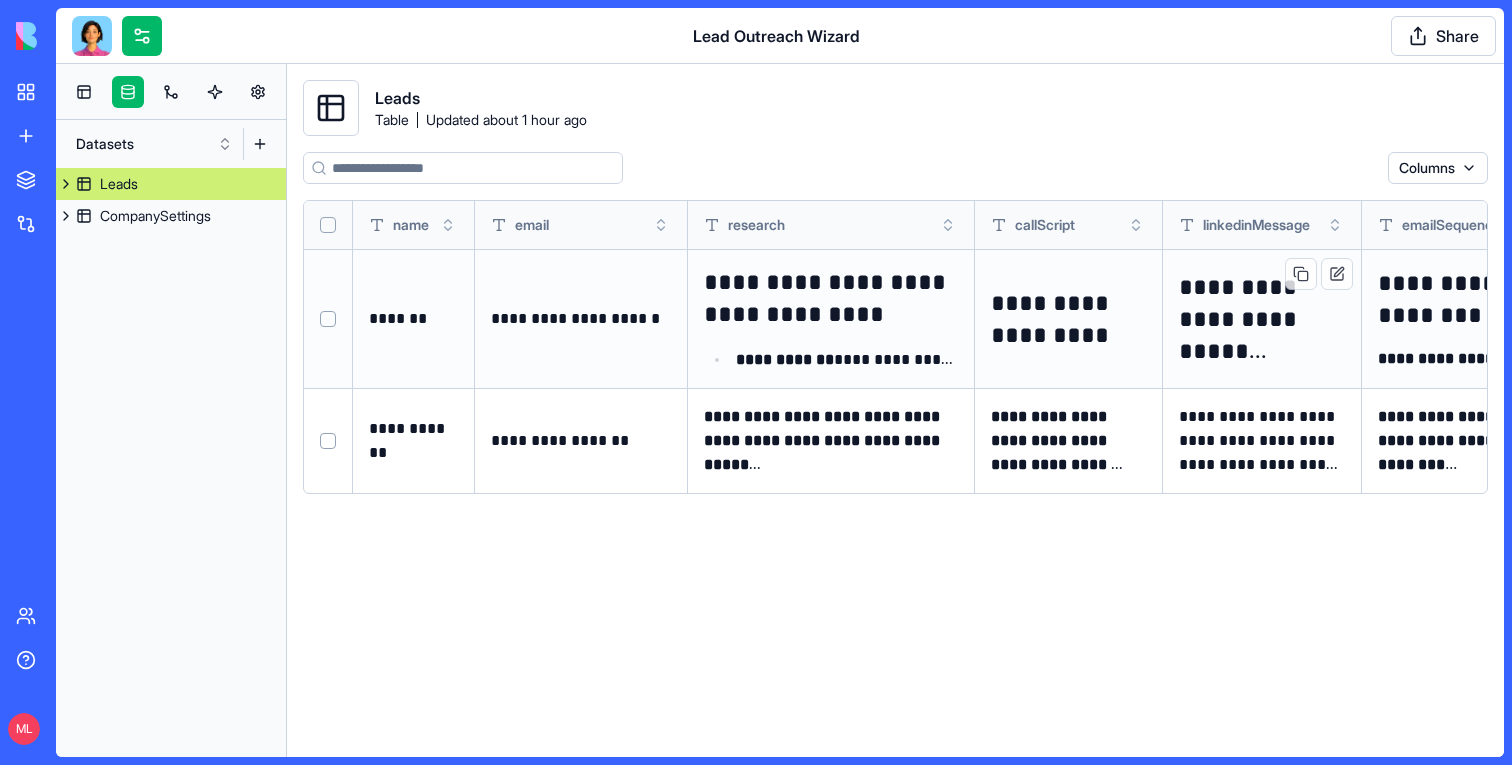 scroll, scrollTop: 0, scrollLeft: 101, axis: horizontal 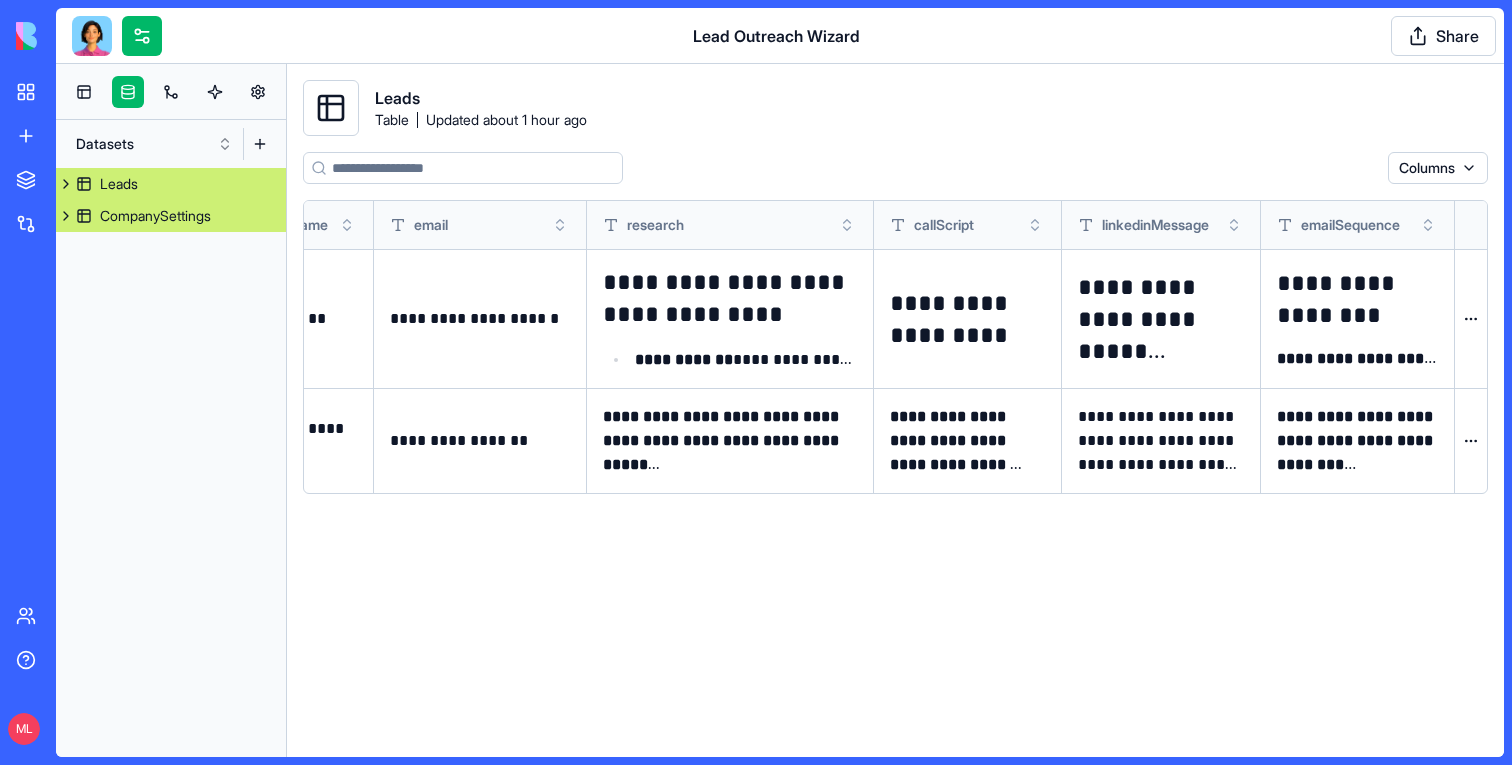 click on "CompanySettings" at bounding box center [155, 216] 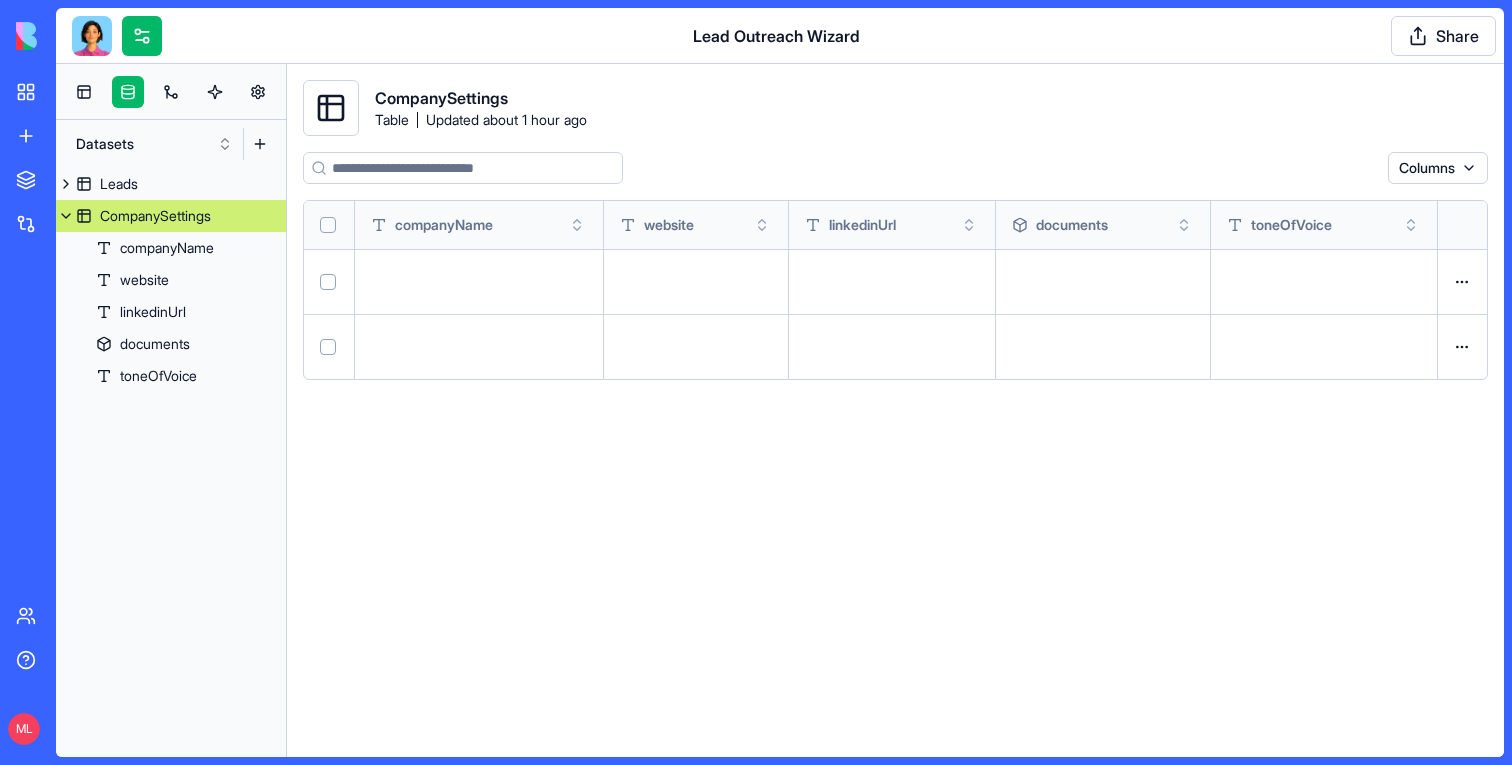 scroll, scrollTop: 0, scrollLeft: 0, axis: both 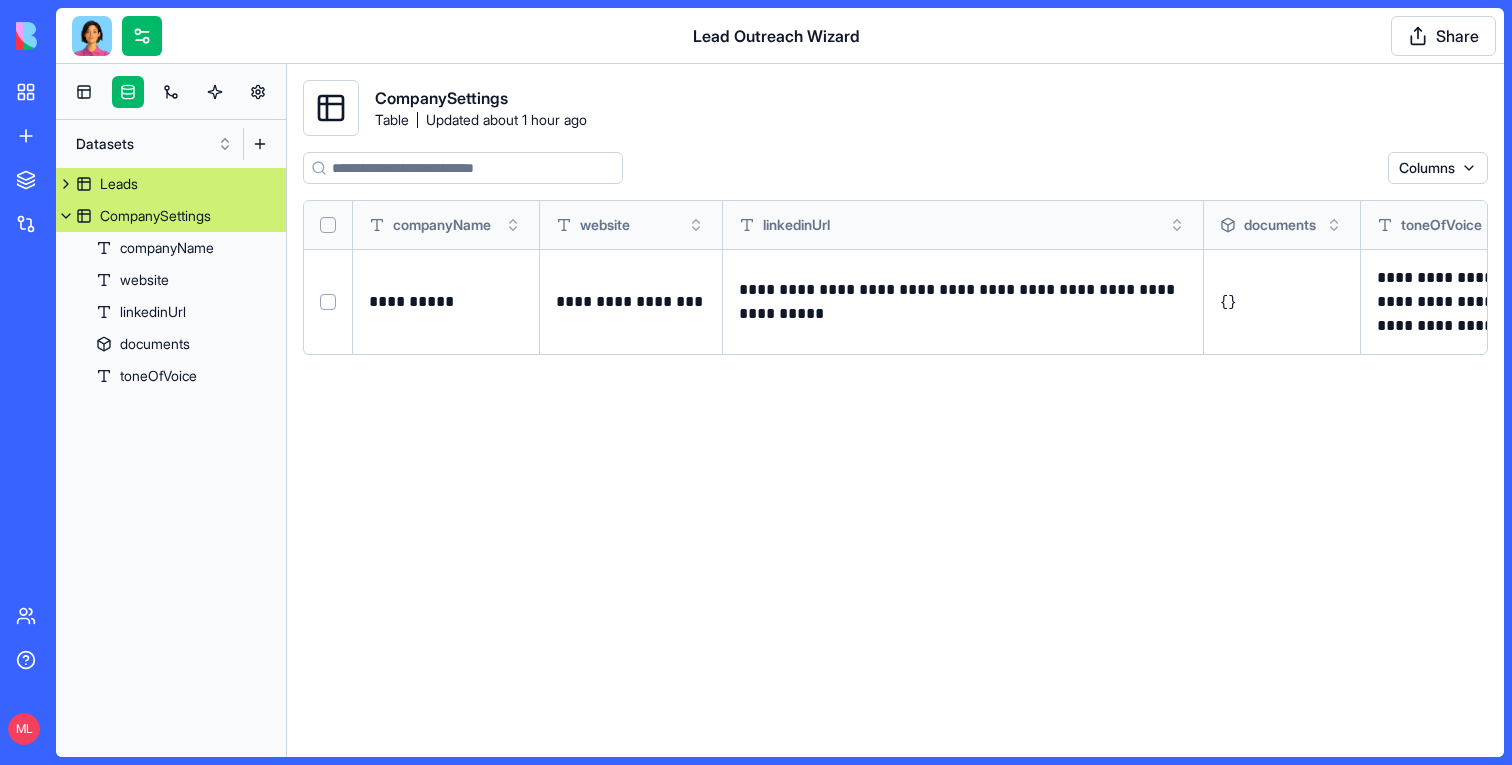 click on "Leads" at bounding box center [171, 184] 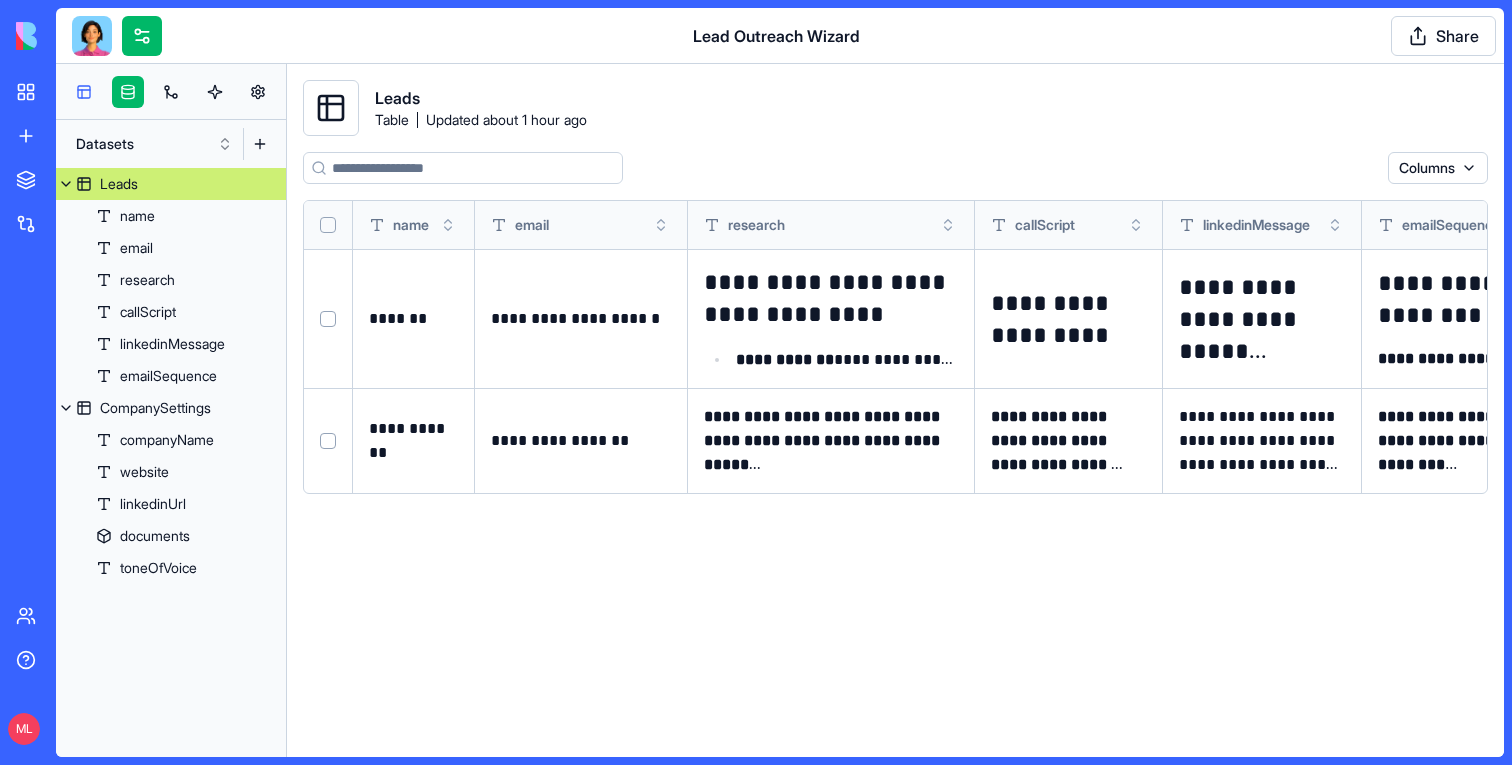 click at bounding box center (84, 92) 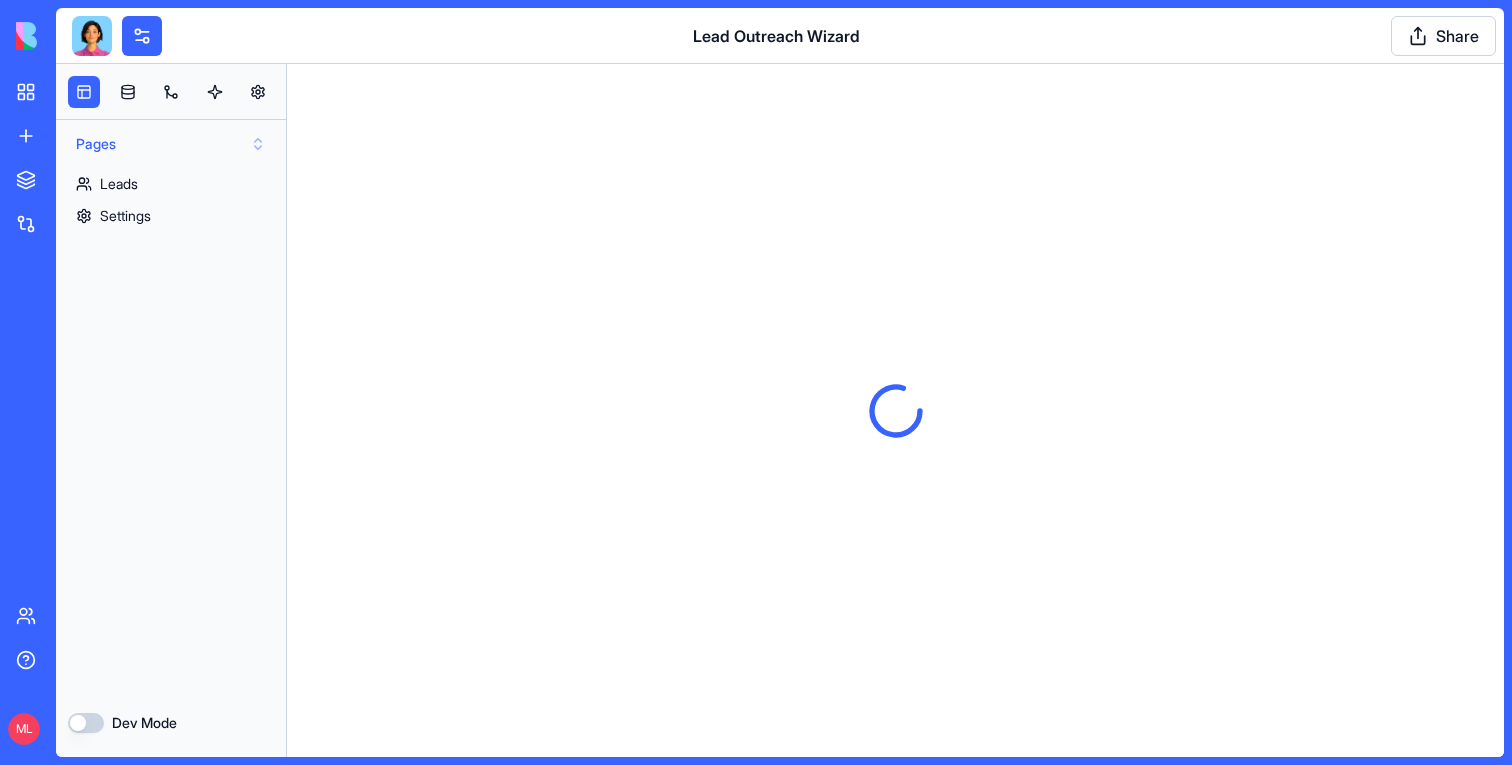 scroll, scrollTop: 0, scrollLeft: 0, axis: both 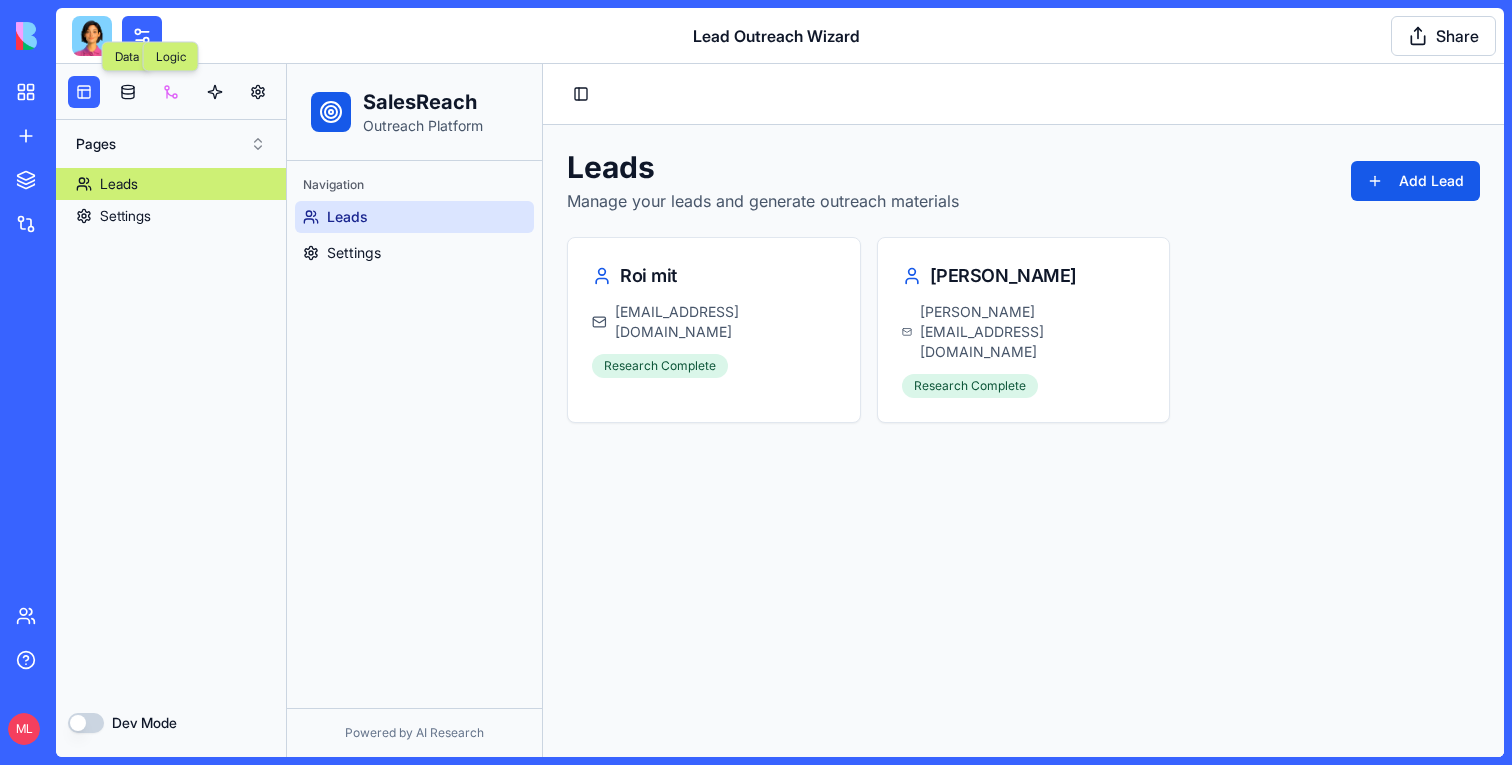 click at bounding box center (171, 92) 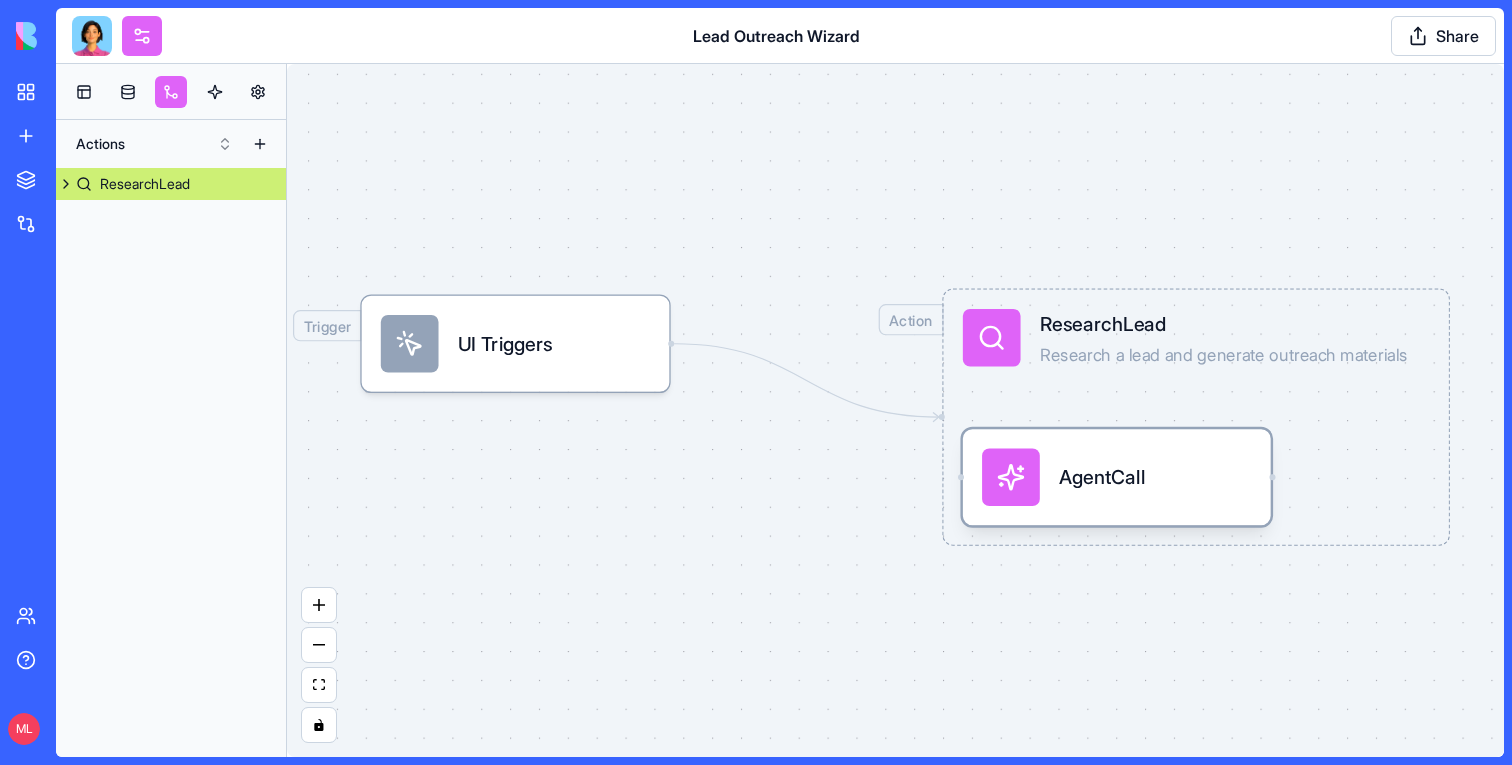click on "AgentCall" at bounding box center [1102, 477] 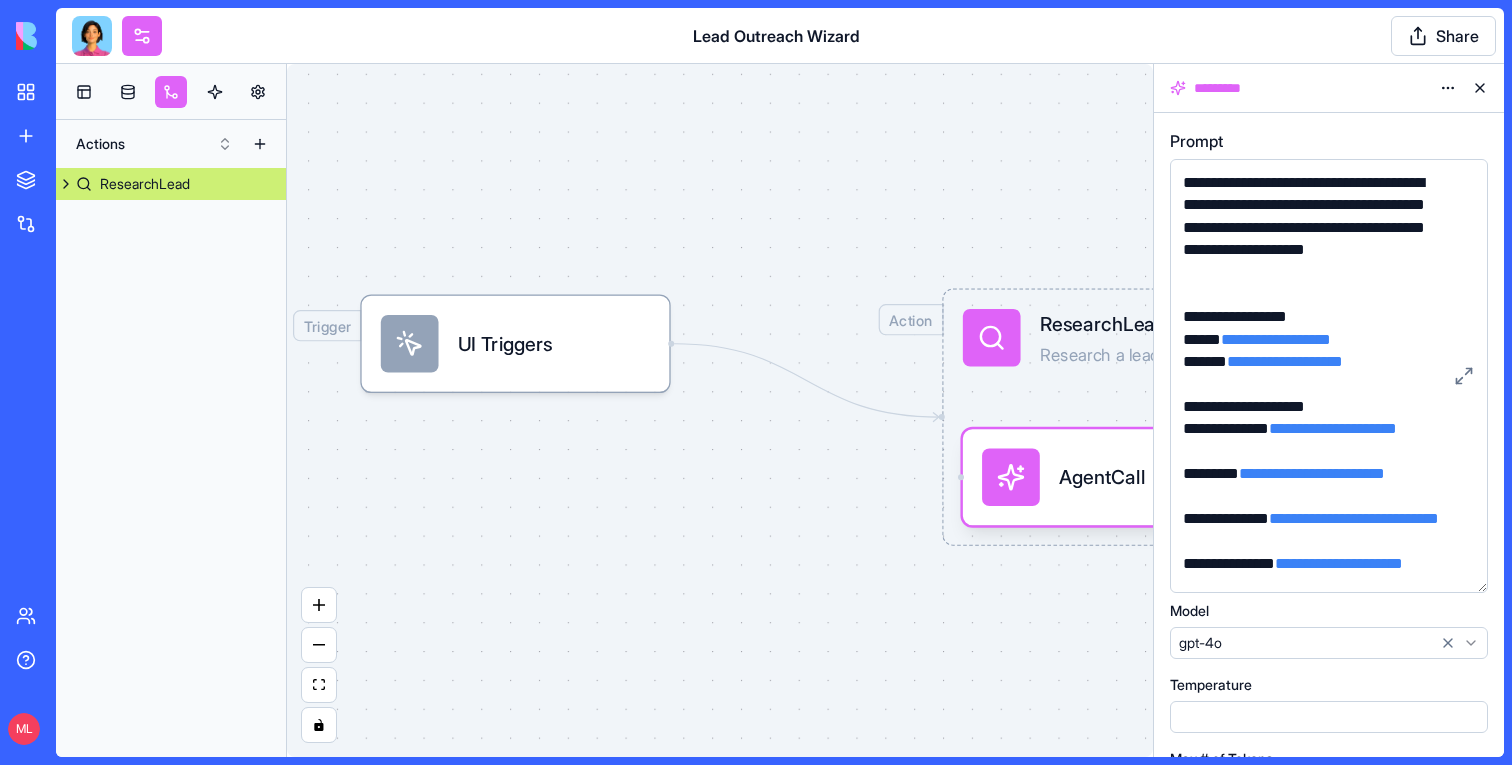 drag, startPoint x: 1484, startPoint y: 277, endPoint x: 1495, endPoint y: 624, distance: 347.17432 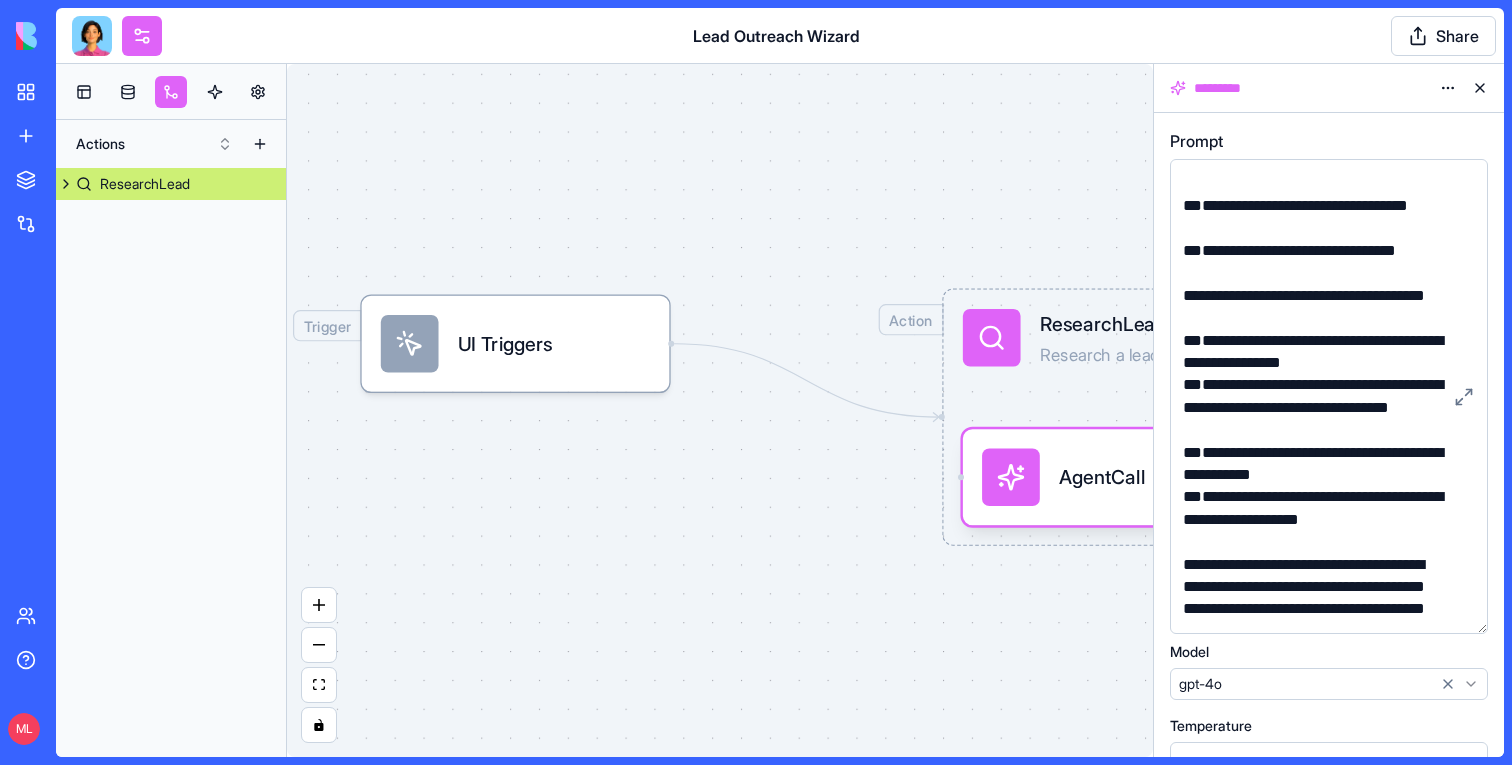 scroll, scrollTop: 1231, scrollLeft: 0, axis: vertical 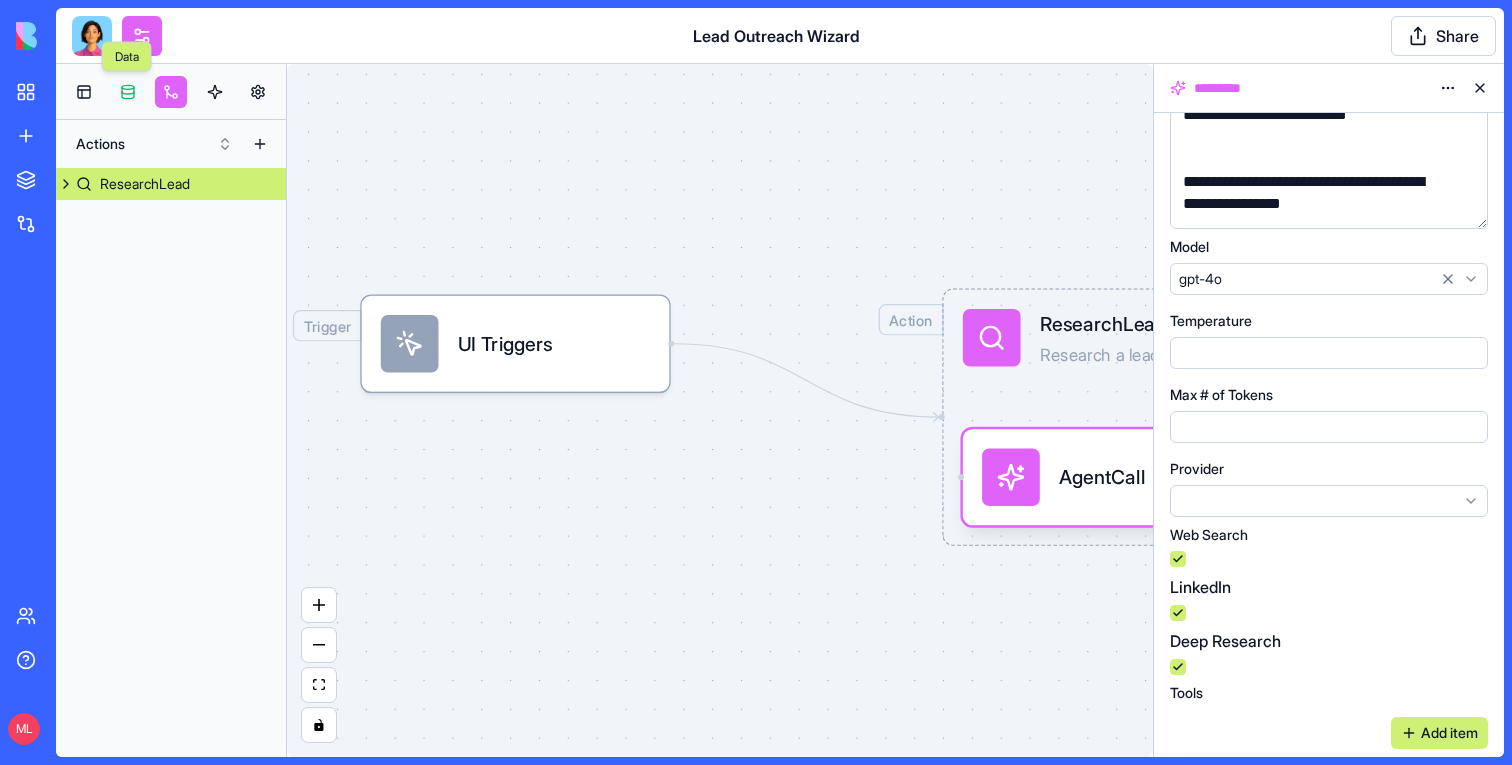 click at bounding box center [128, 92] 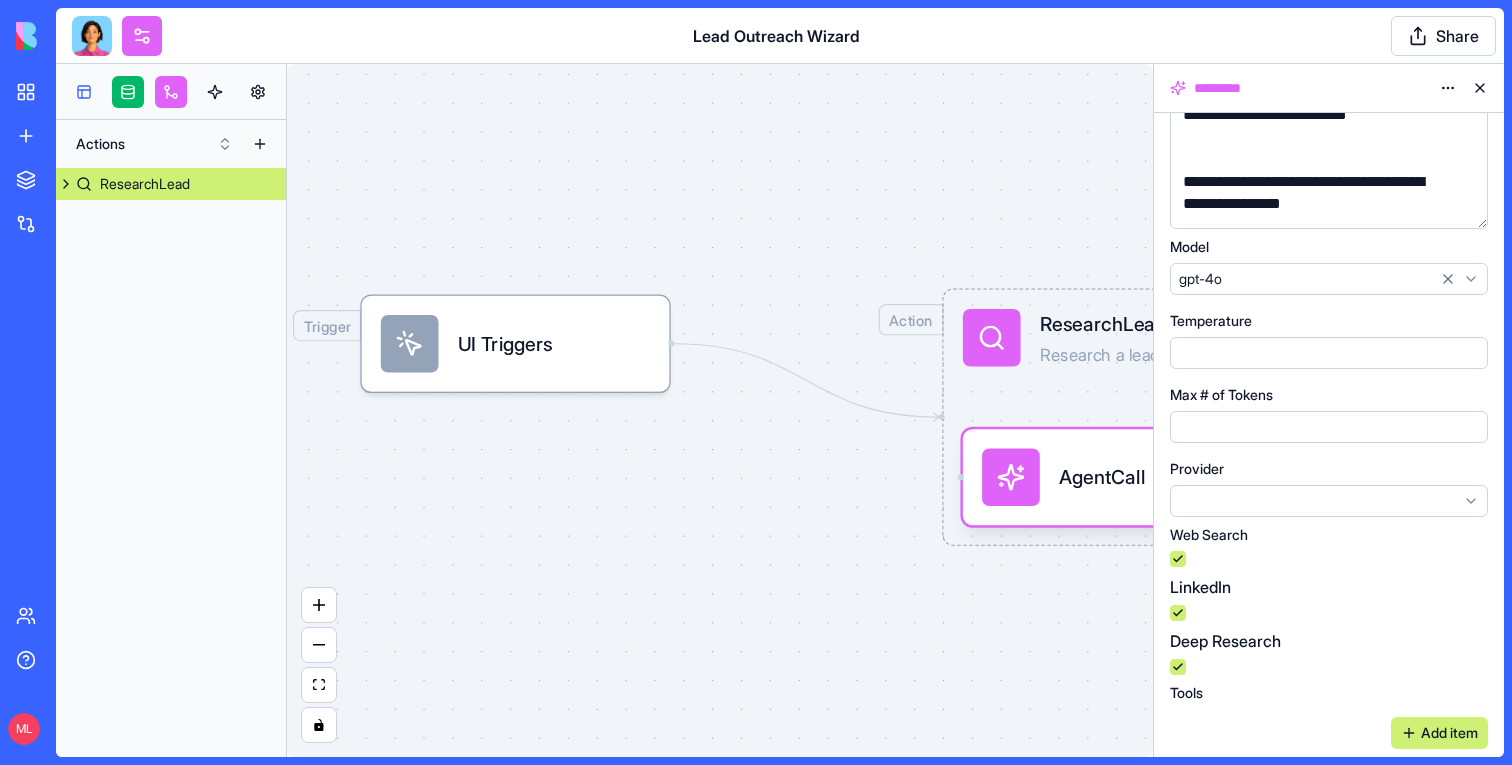click at bounding box center [84, 92] 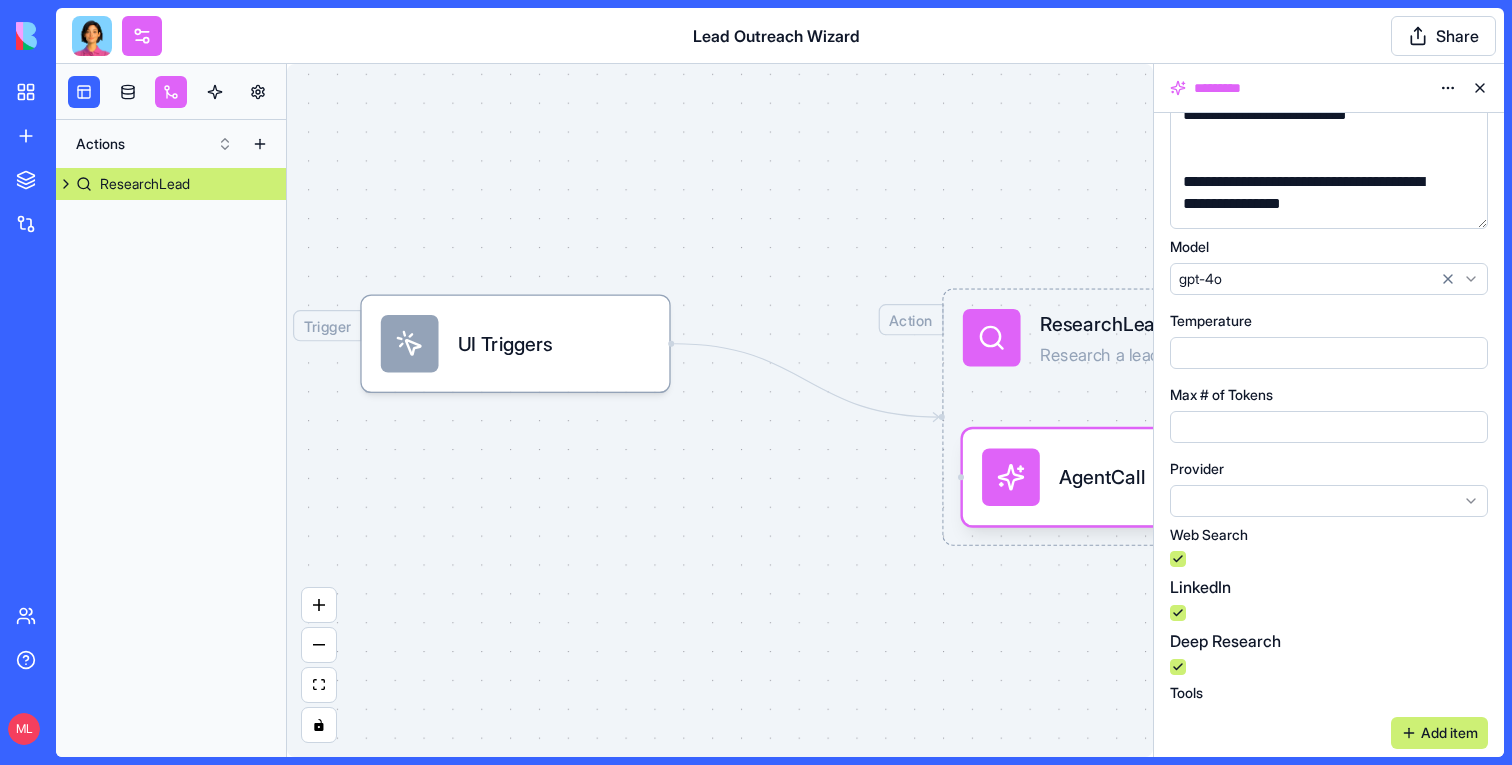 click at bounding box center [1480, 88] 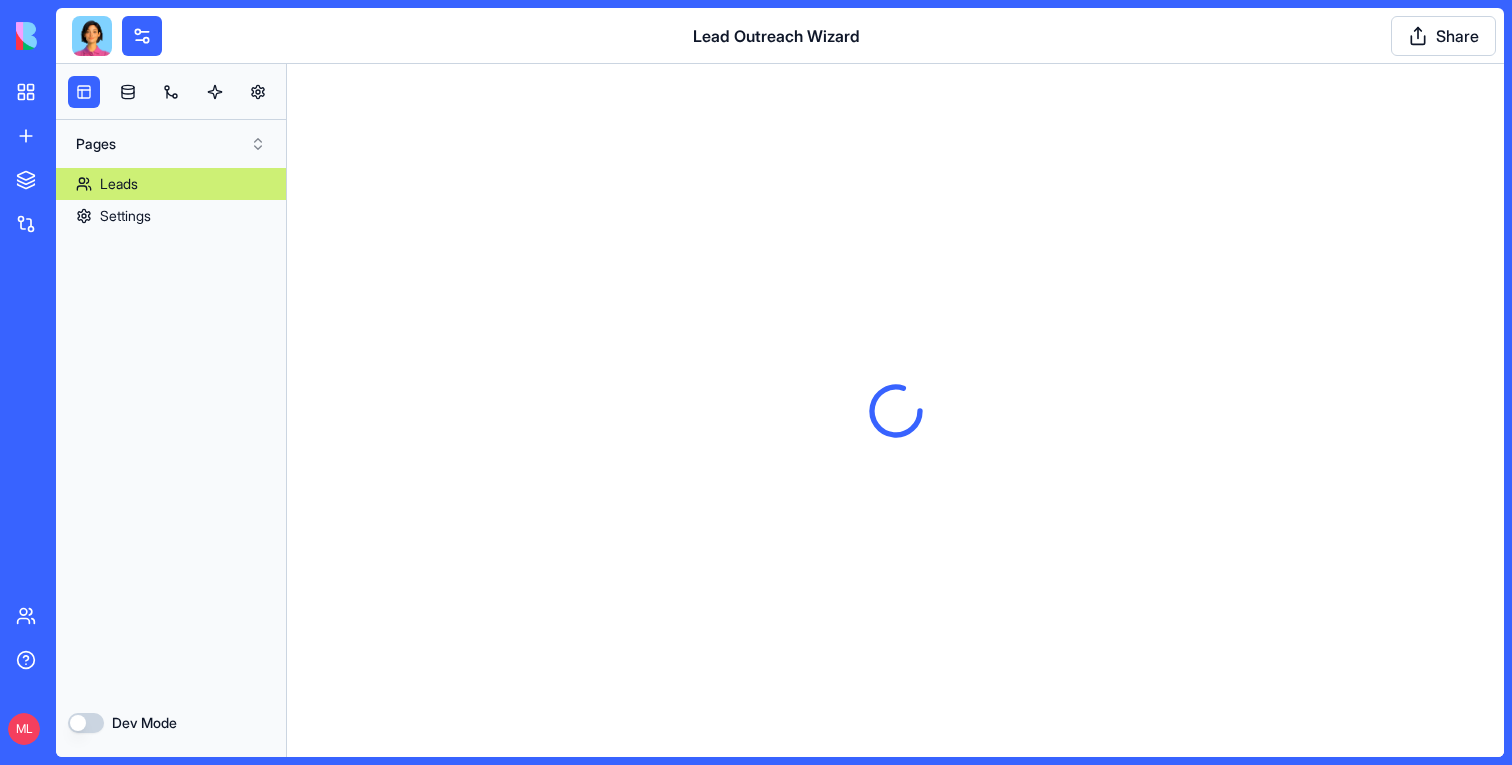 scroll, scrollTop: 0, scrollLeft: 0, axis: both 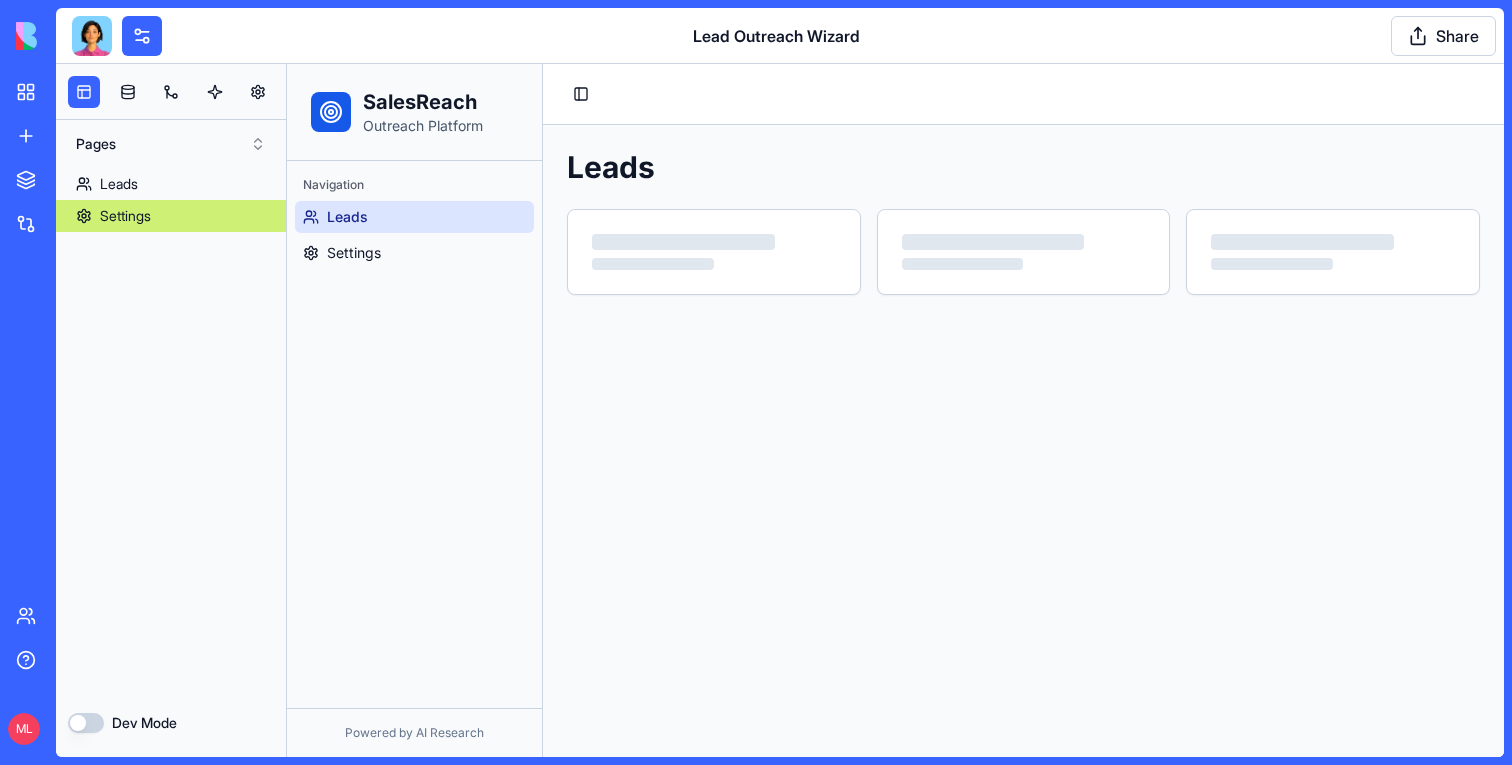 click on "Settings" at bounding box center [125, 216] 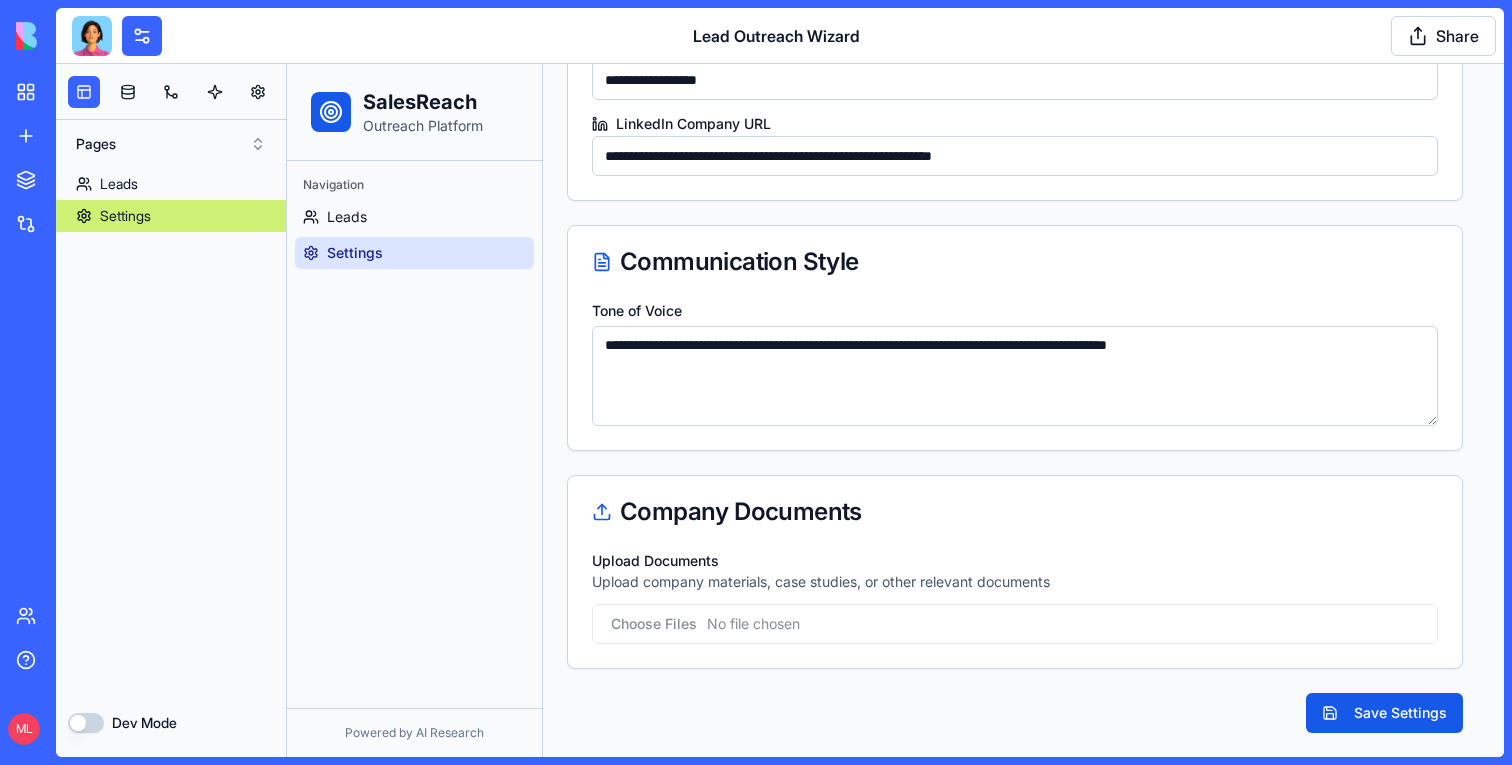 scroll, scrollTop: 0, scrollLeft: 0, axis: both 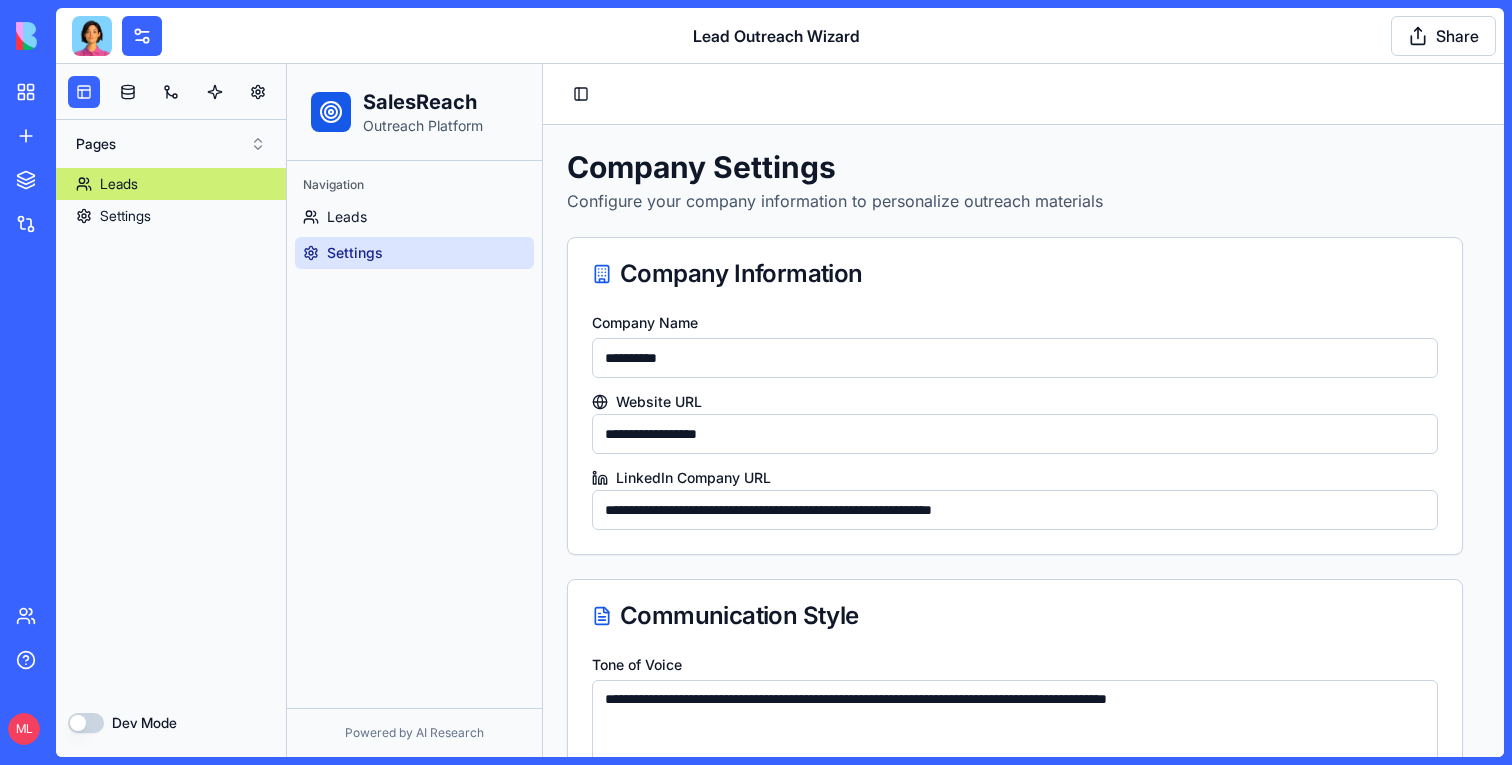 click on "Leads" at bounding box center [171, 184] 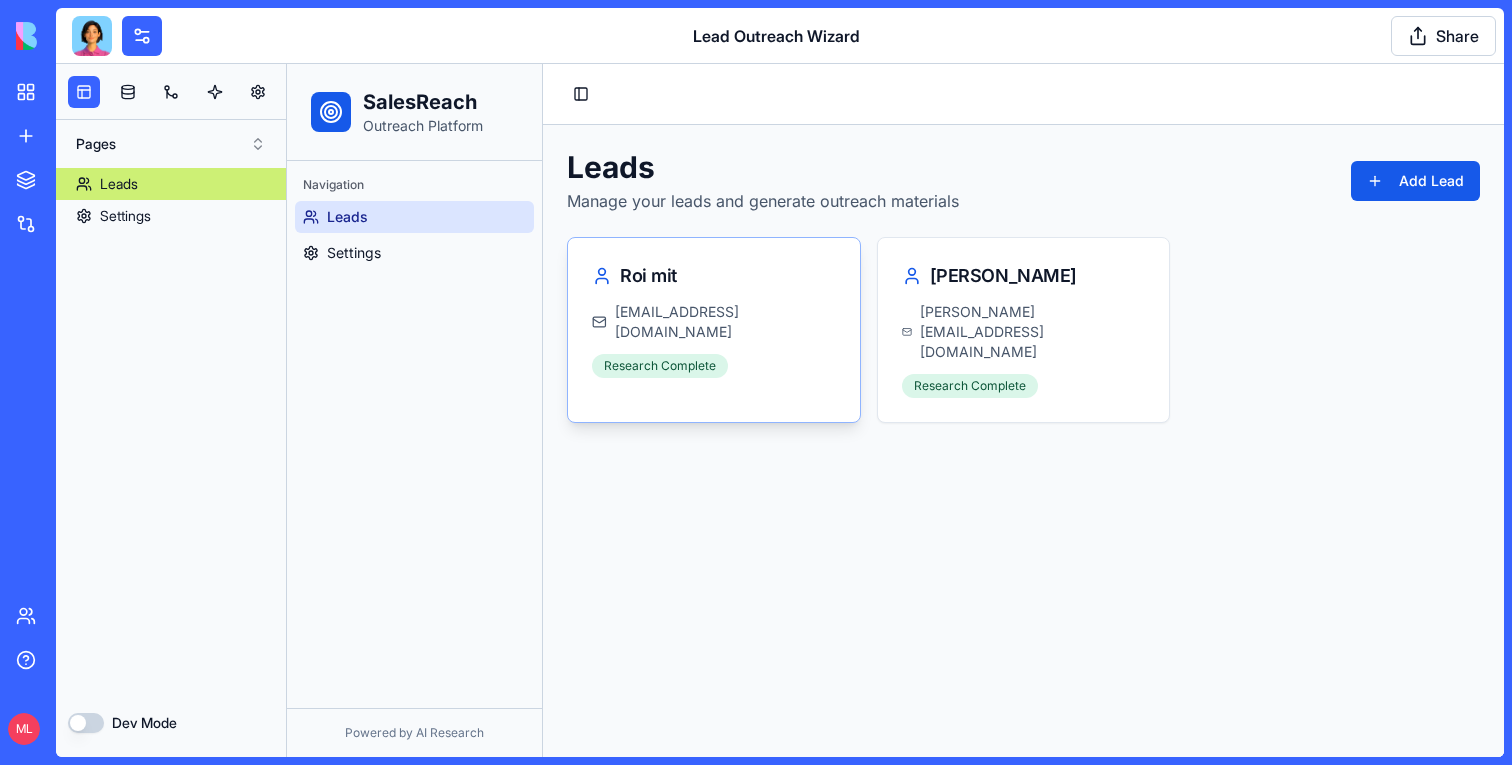 click on "Roi mit" at bounding box center [714, 270] 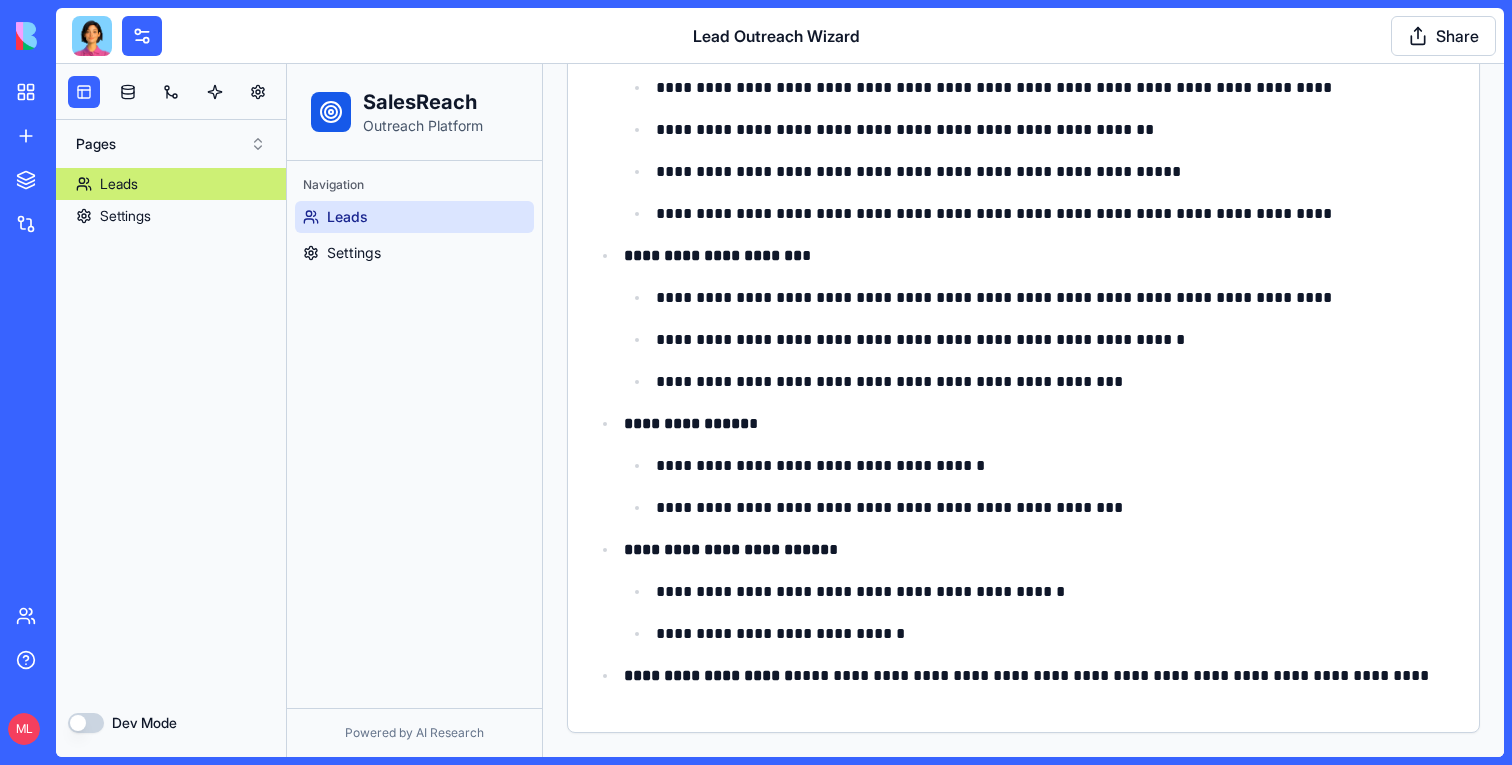scroll, scrollTop: 0, scrollLeft: 0, axis: both 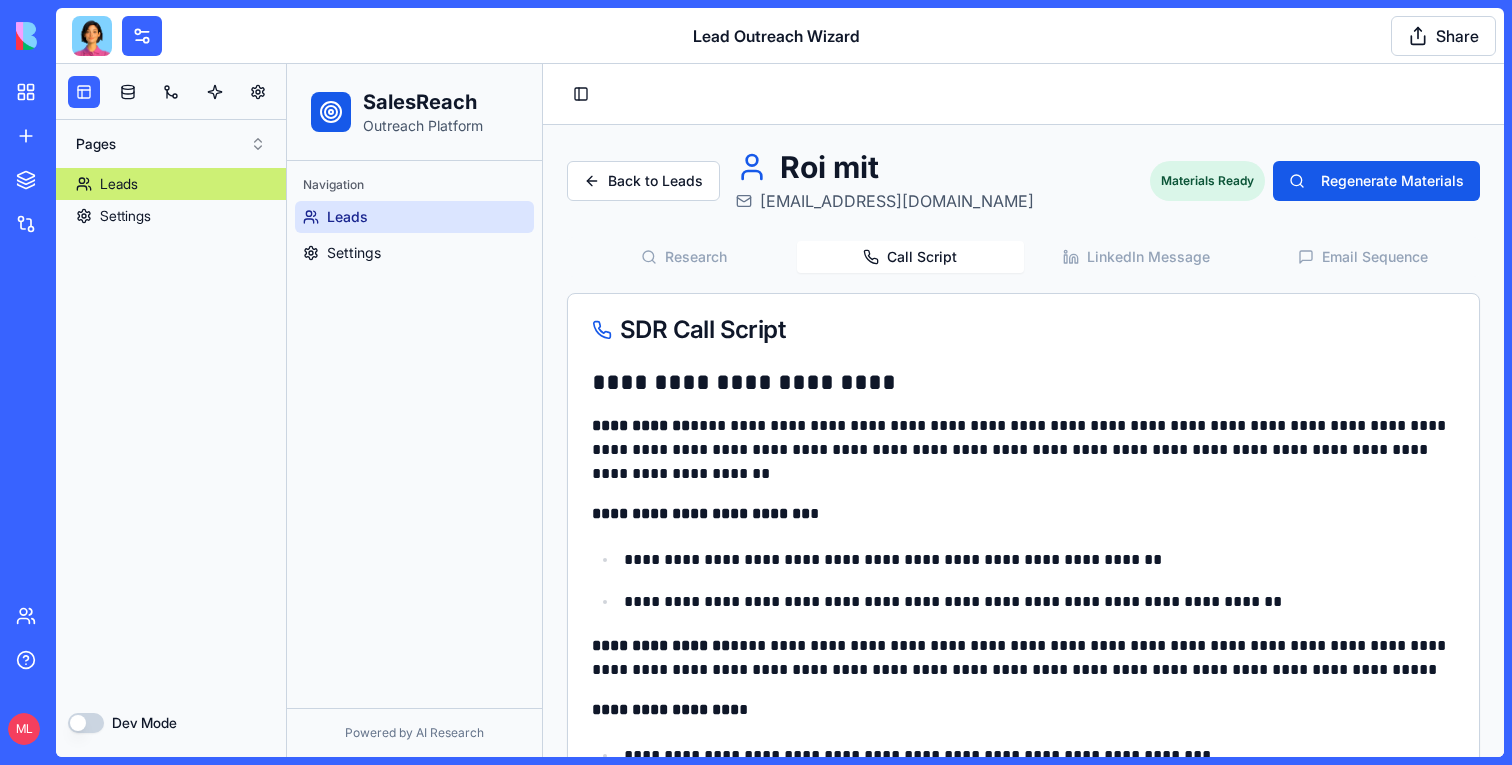 click on "Call Script" at bounding box center [910, 257] 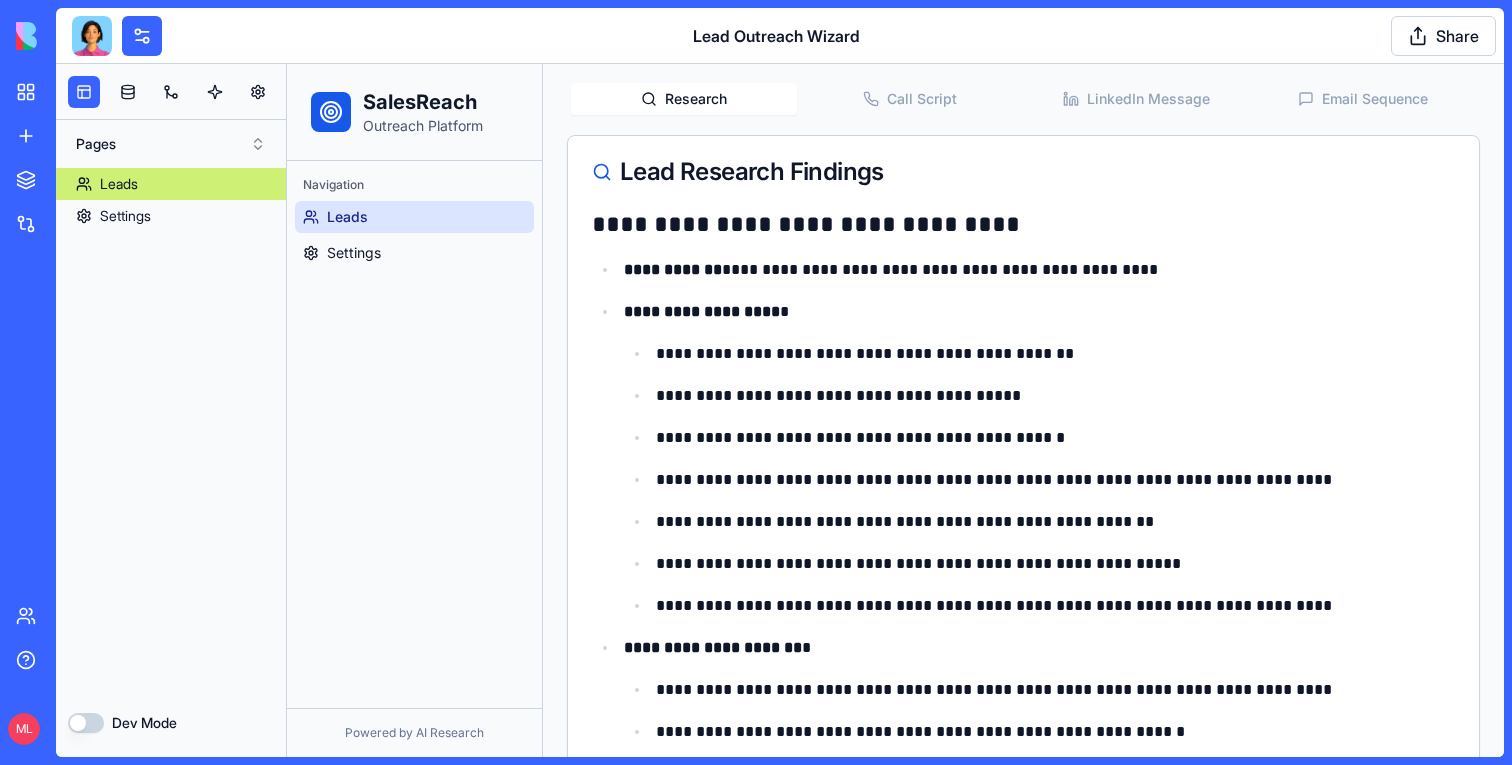 scroll, scrollTop: 166, scrollLeft: 0, axis: vertical 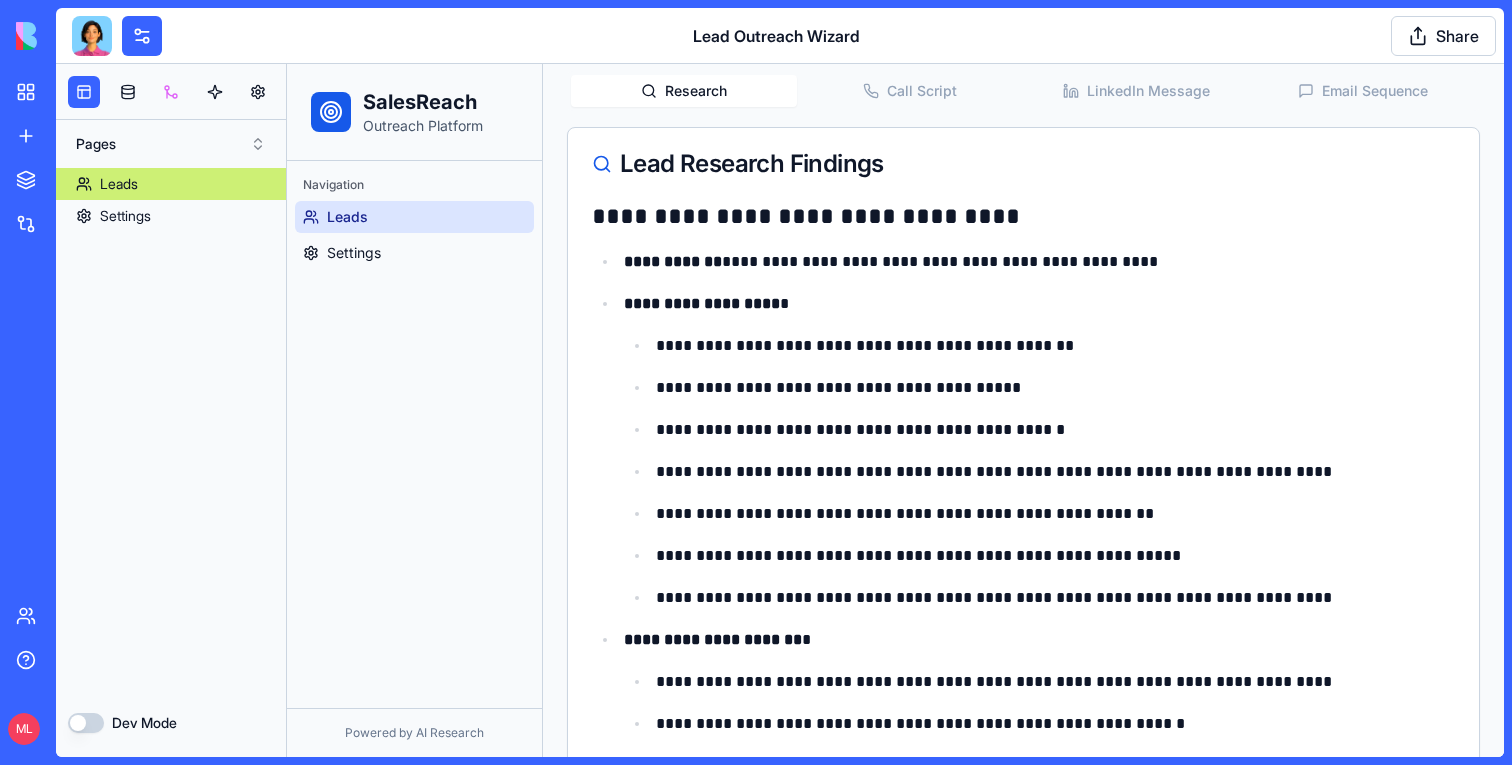 click at bounding box center [171, 92] 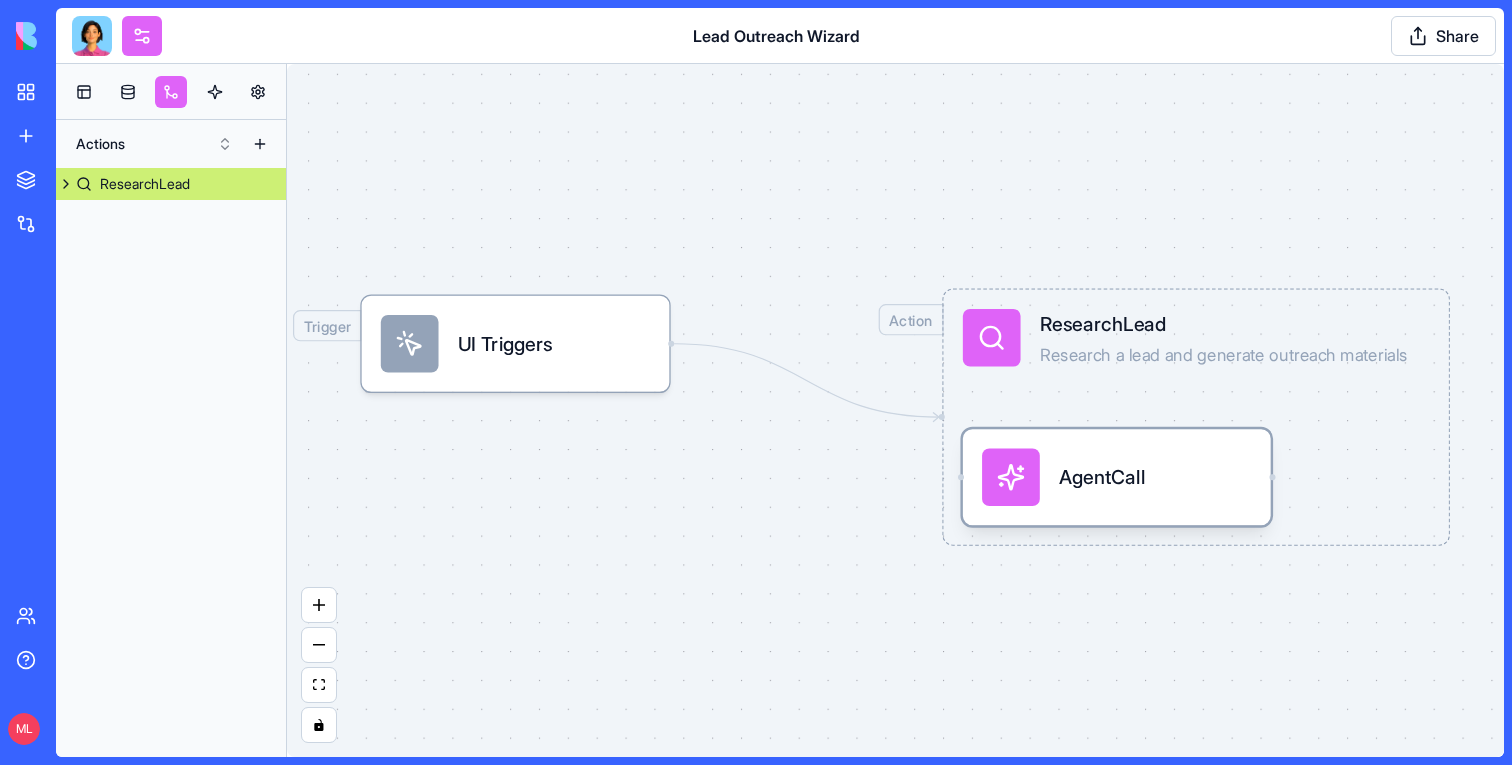click on "AgentCall" at bounding box center (1116, 477) 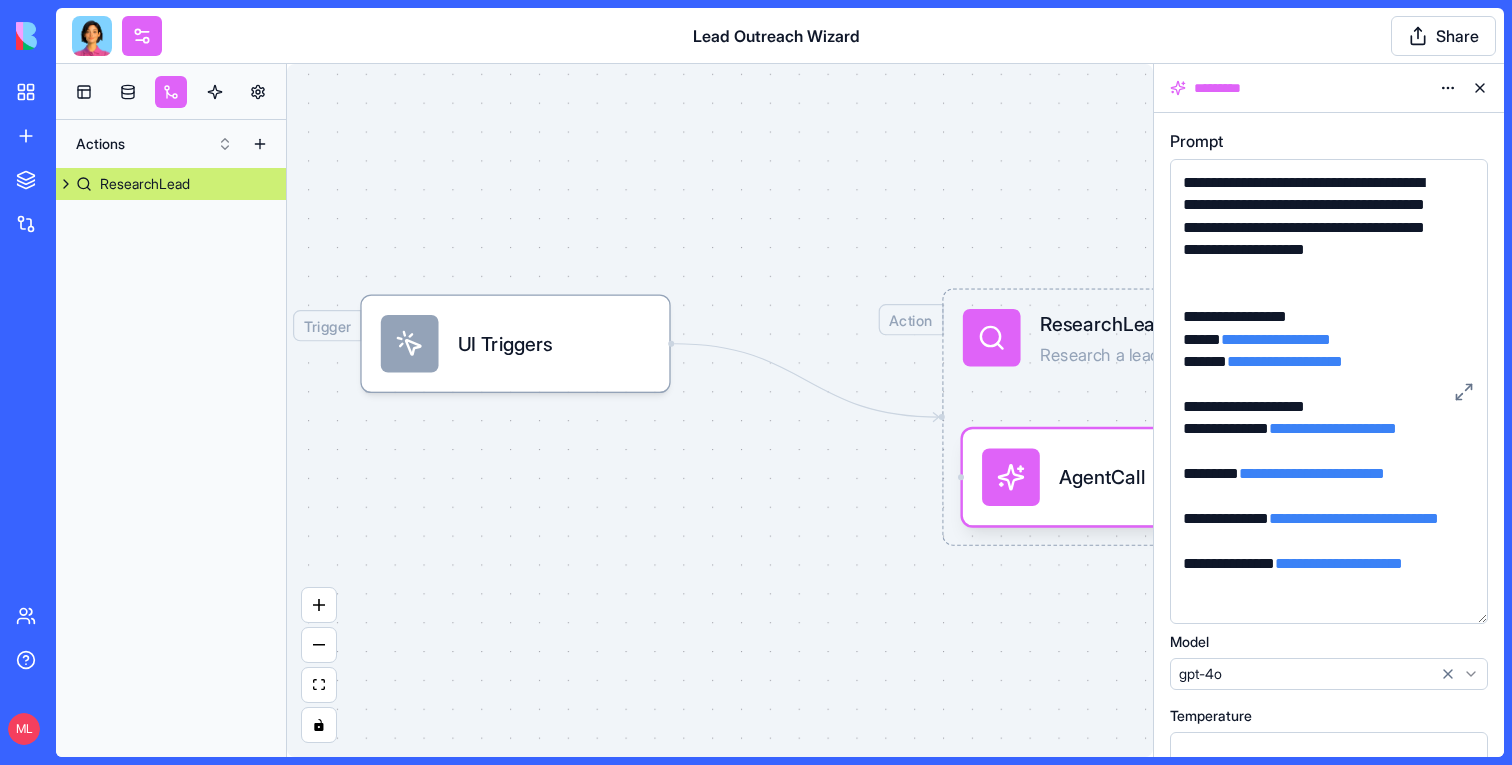 drag, startPoint x: 1485, startPoint y: 281, endPoint x: 1468, endPoint y: 639, distance: 358.4034 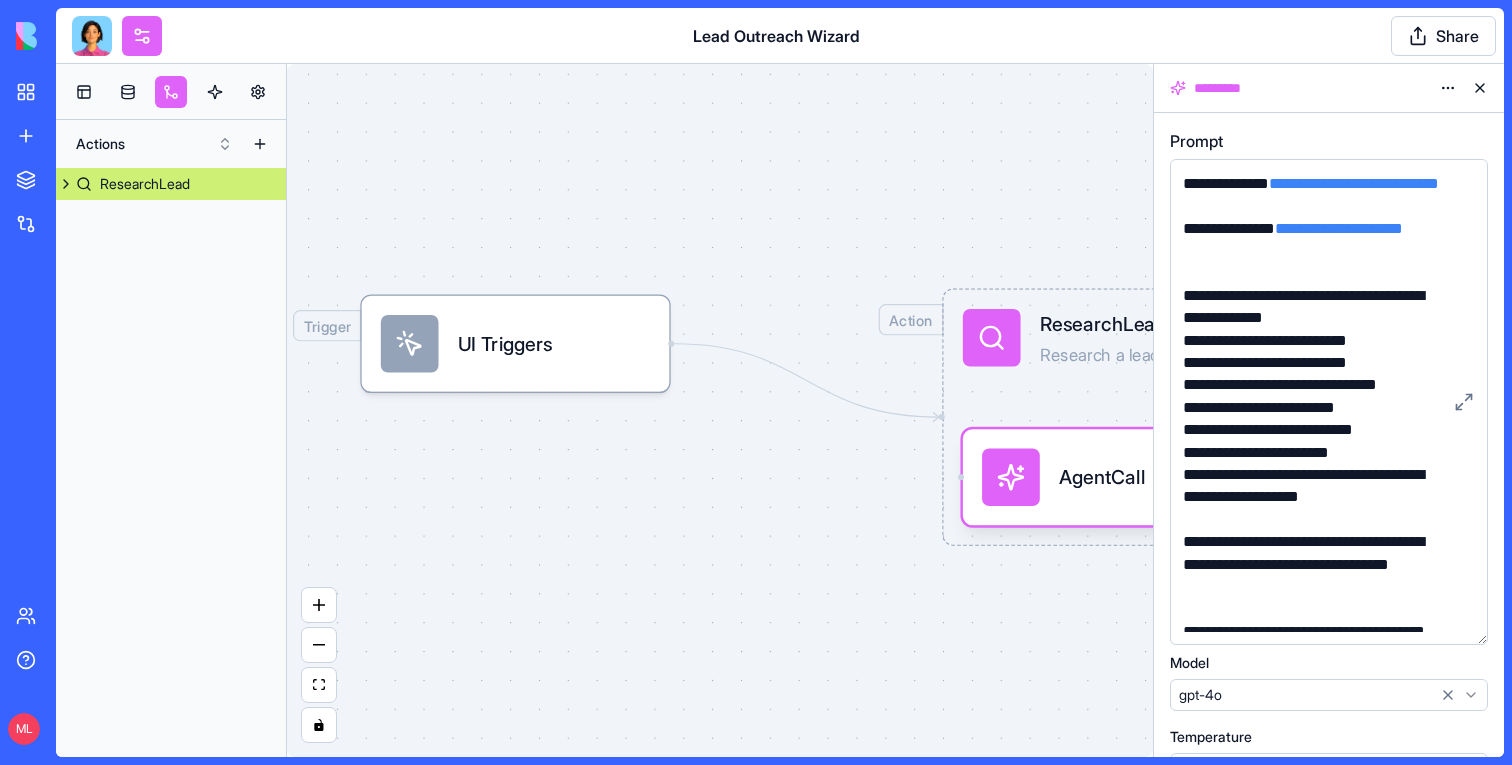 scroll, scrollTop: 339, scrollLeft: 0, axis: vertical 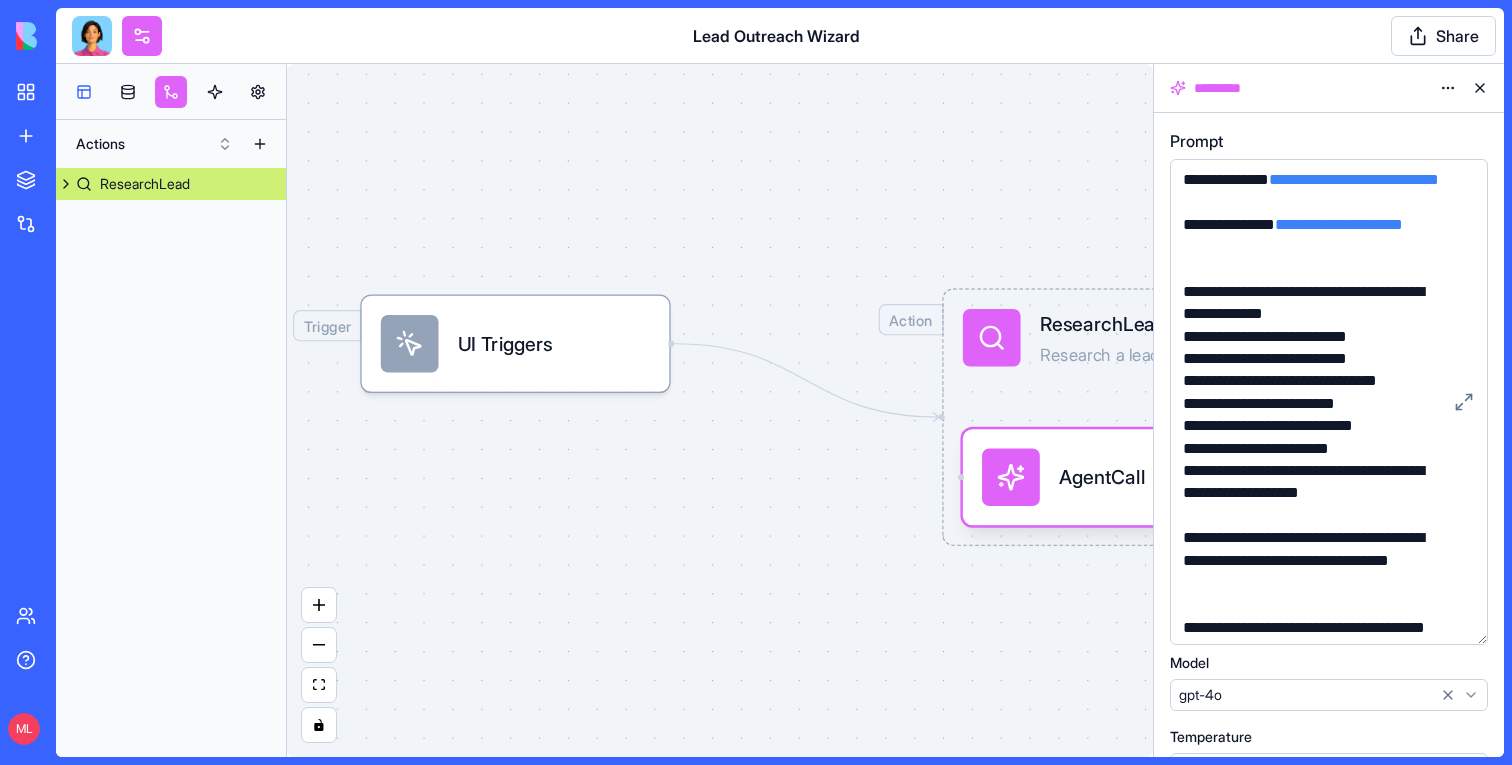 click at bounding box center (84, 92) 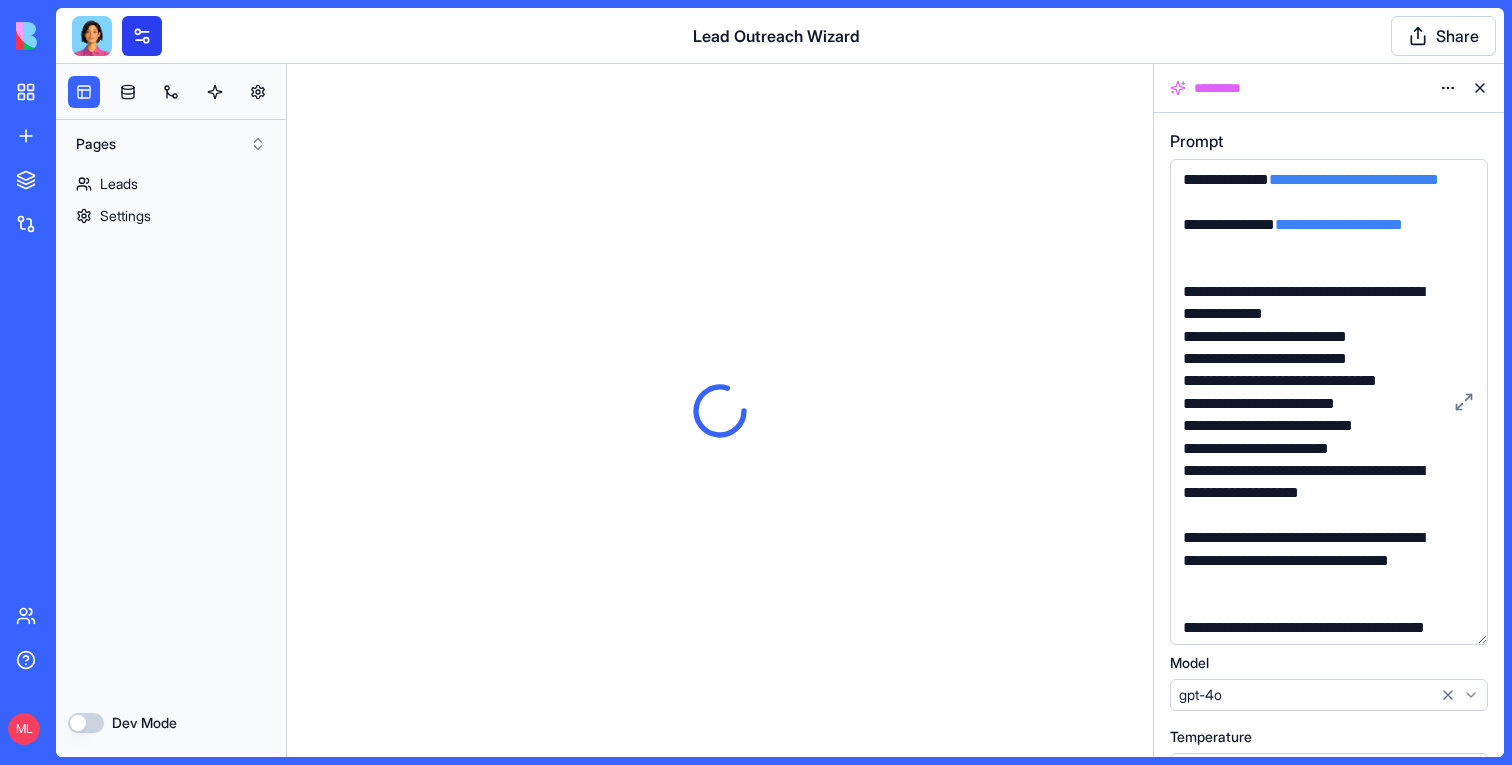 scroll, scrollTop: 0, scrollLeft: 0, axis: both 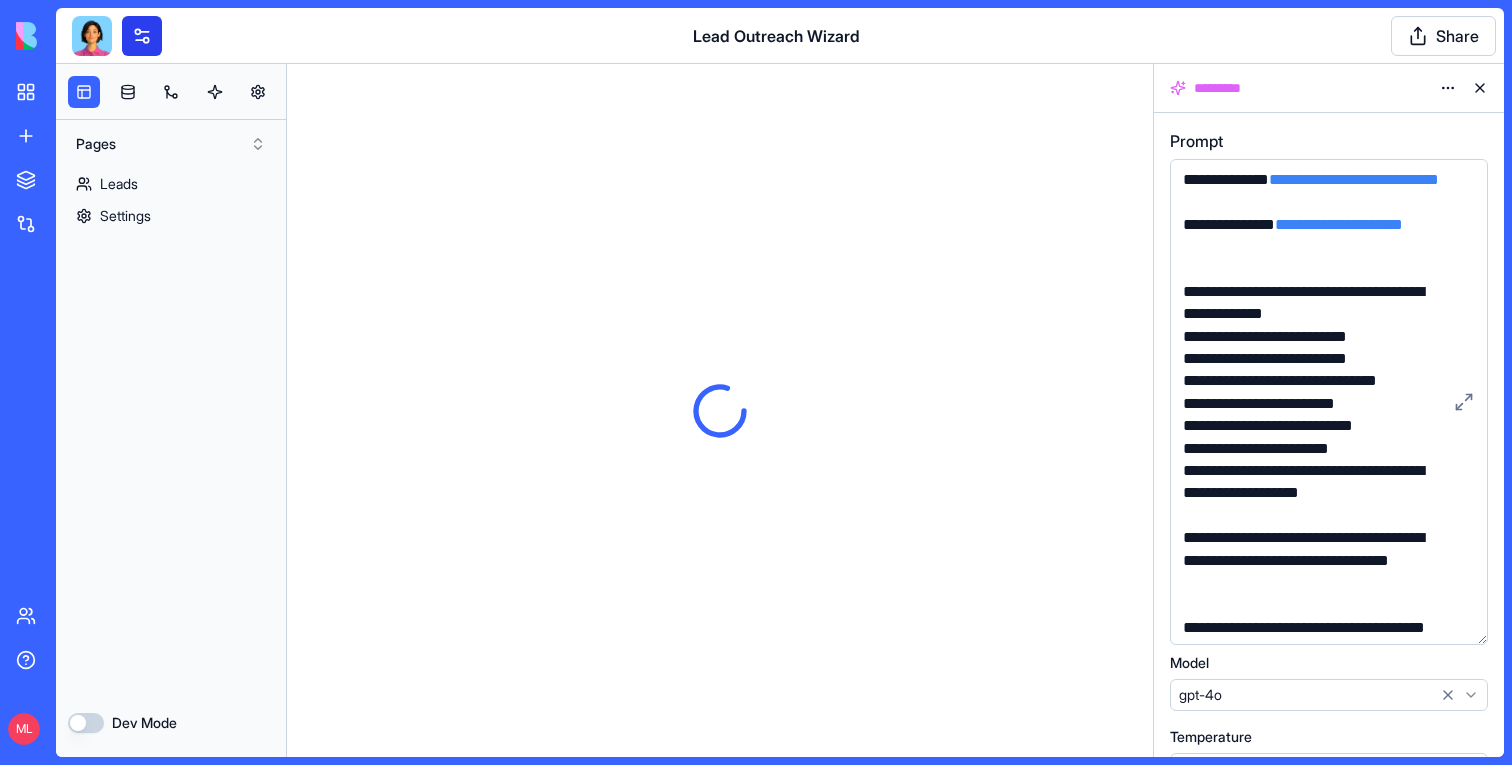 click at bounding box center (142, 36) 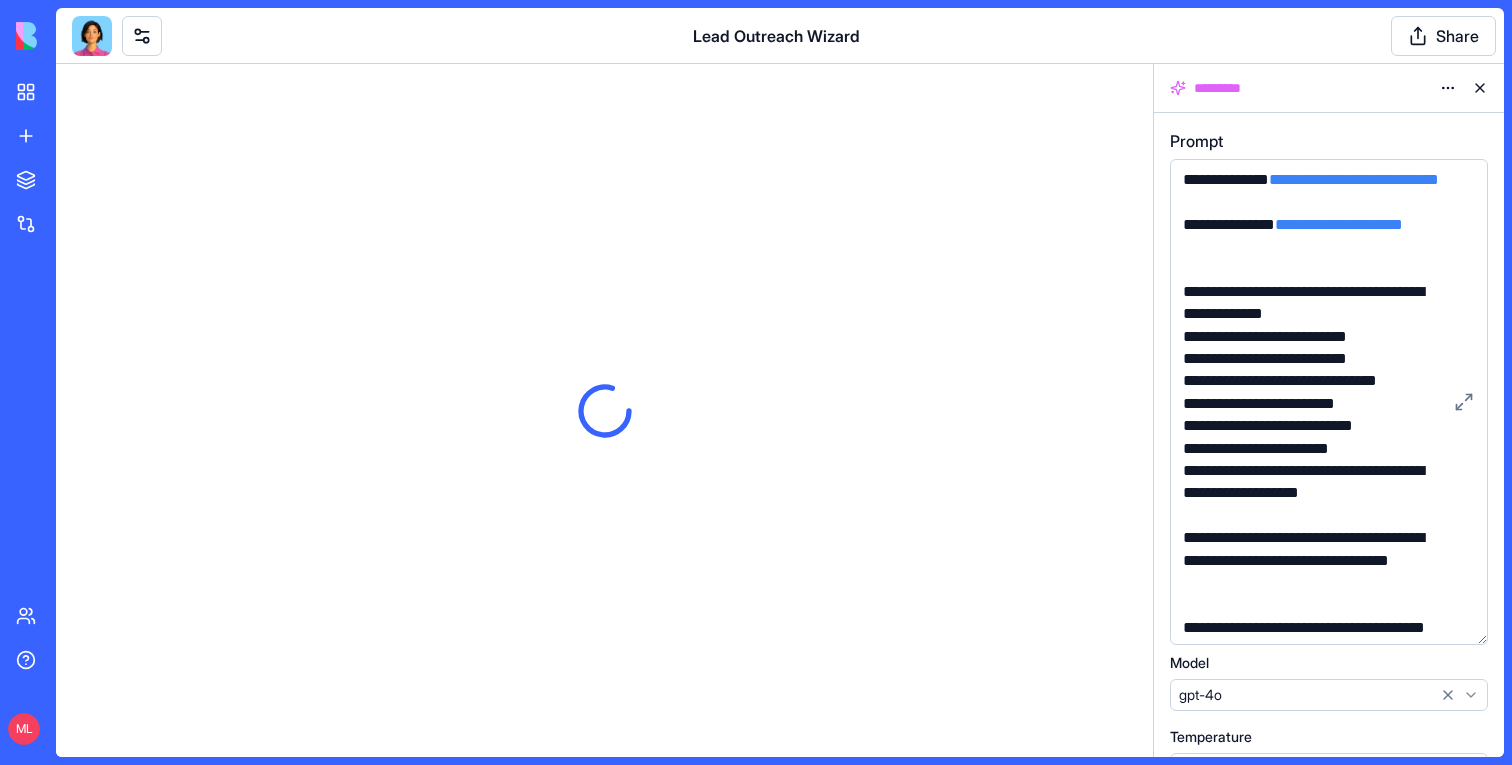 click at bounding box center [92, 36] 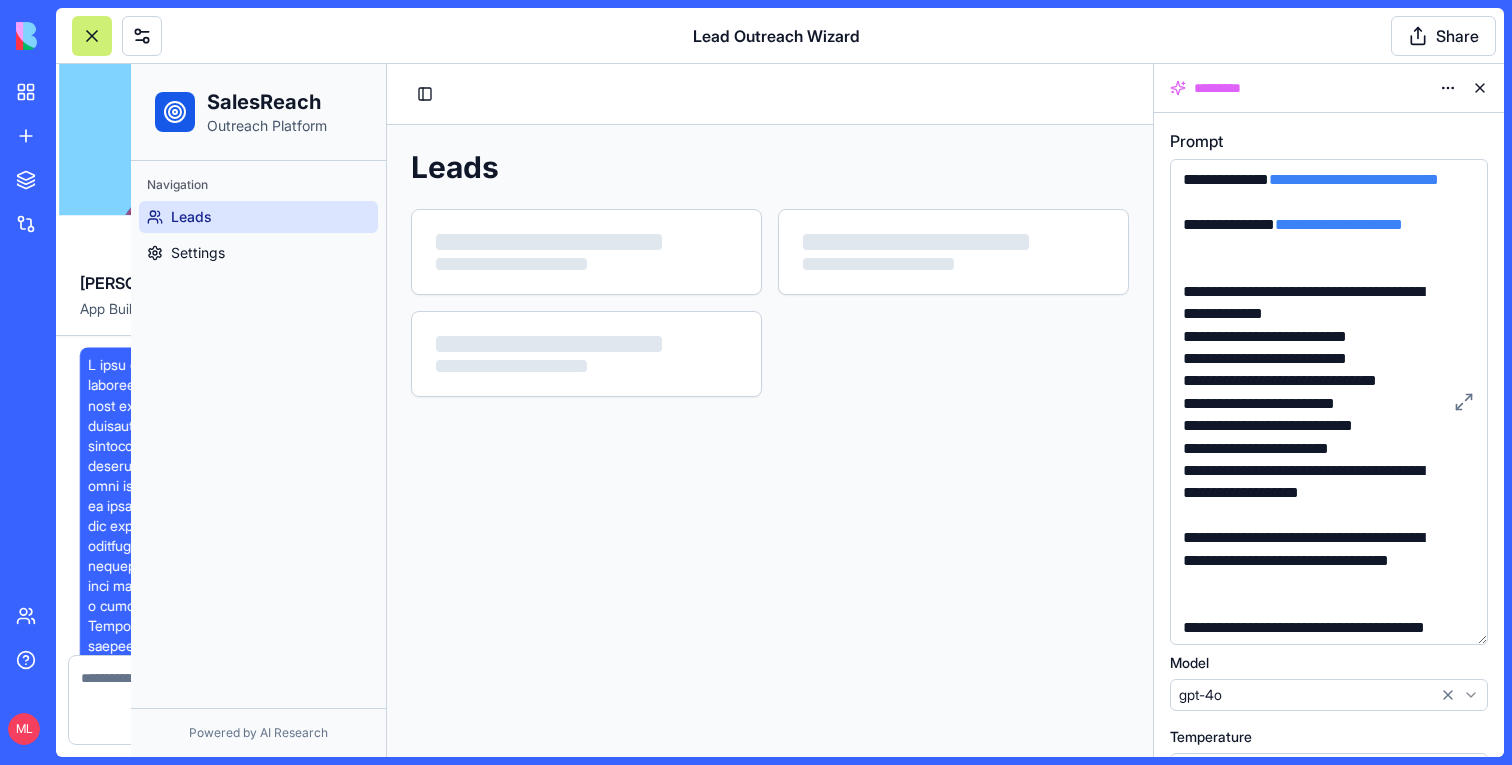 scroll, scrollTop: 1289, scrollLeft: 0, axis: vertical 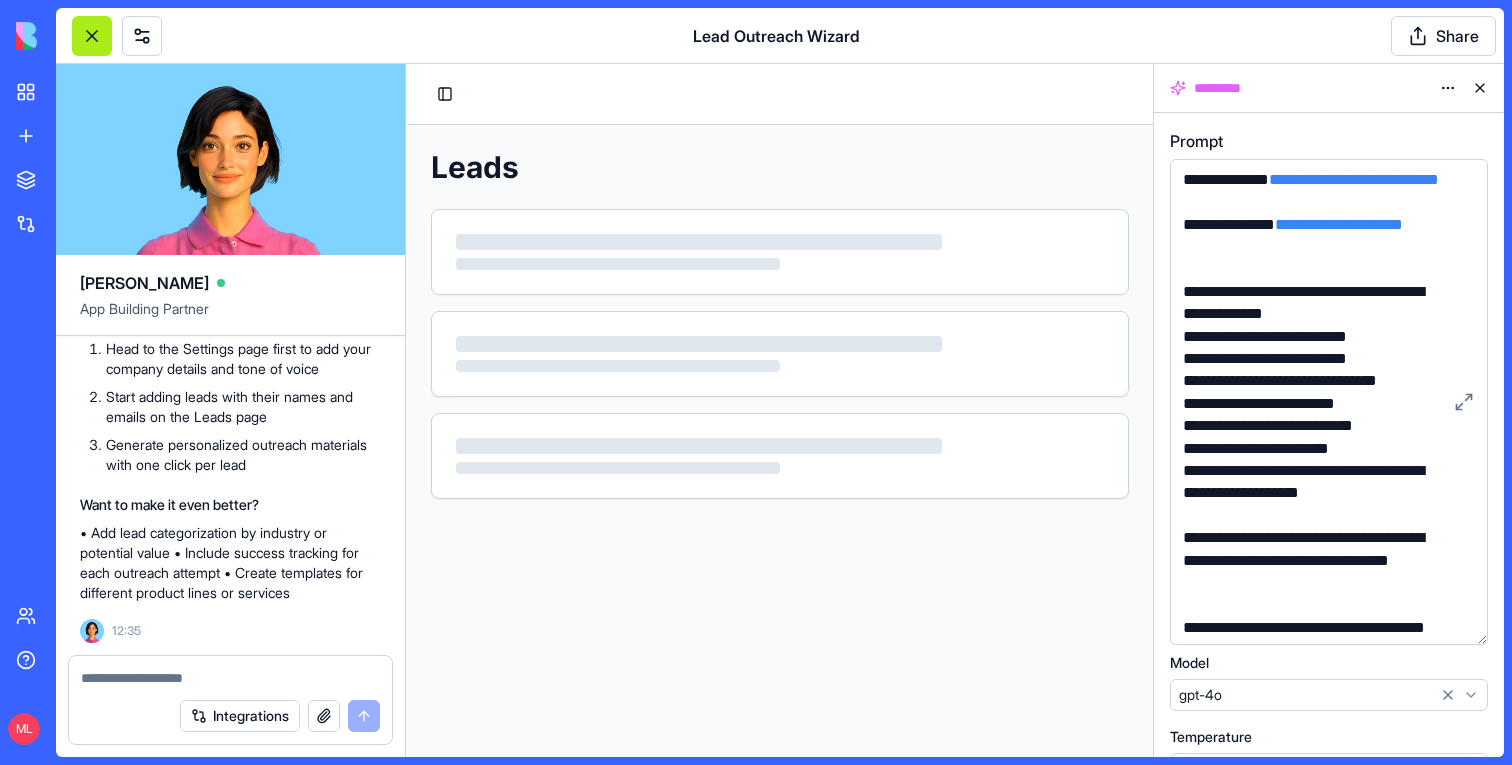 click at bounding box center [92, 36] 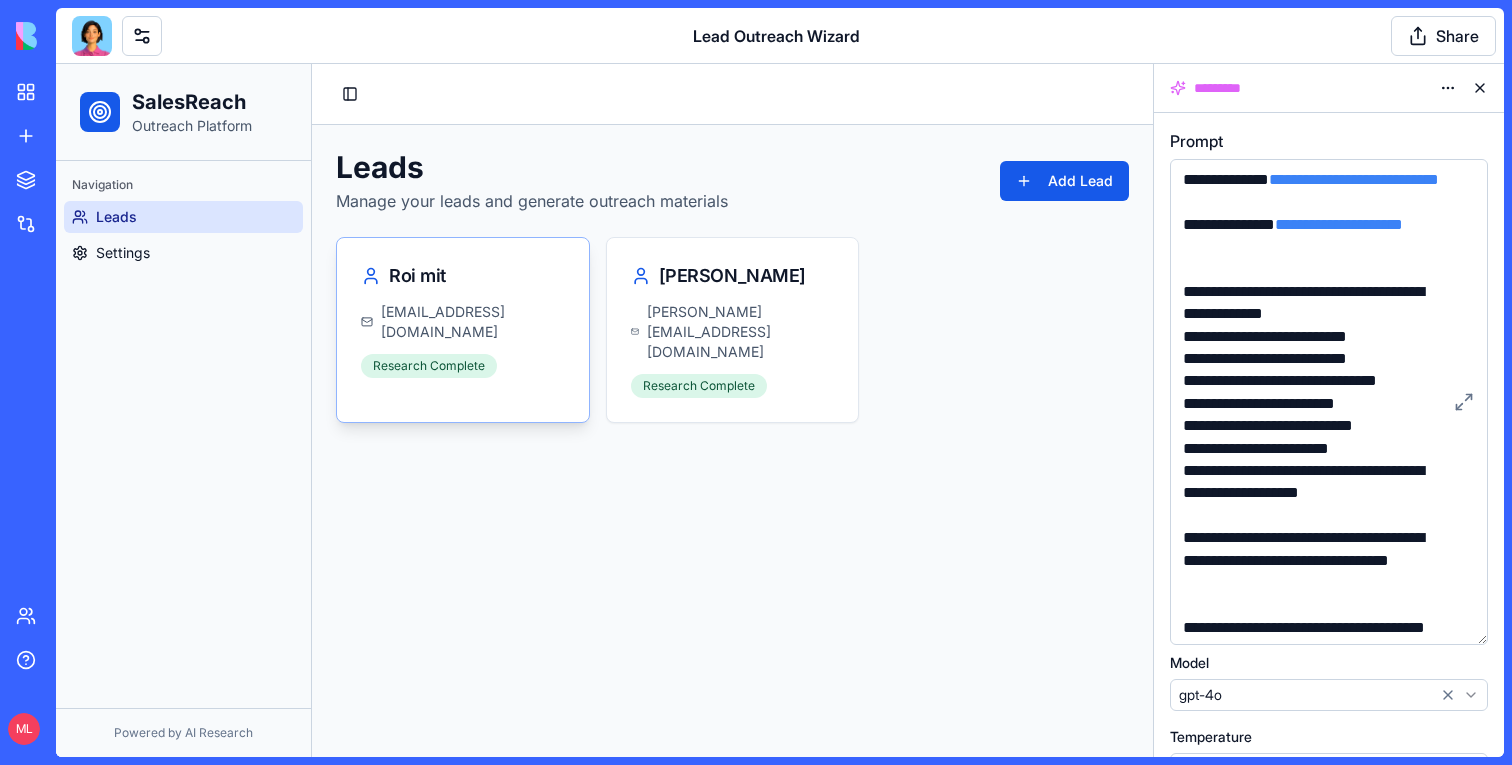 click on "Roi mit" at bounding box center [463, 270] 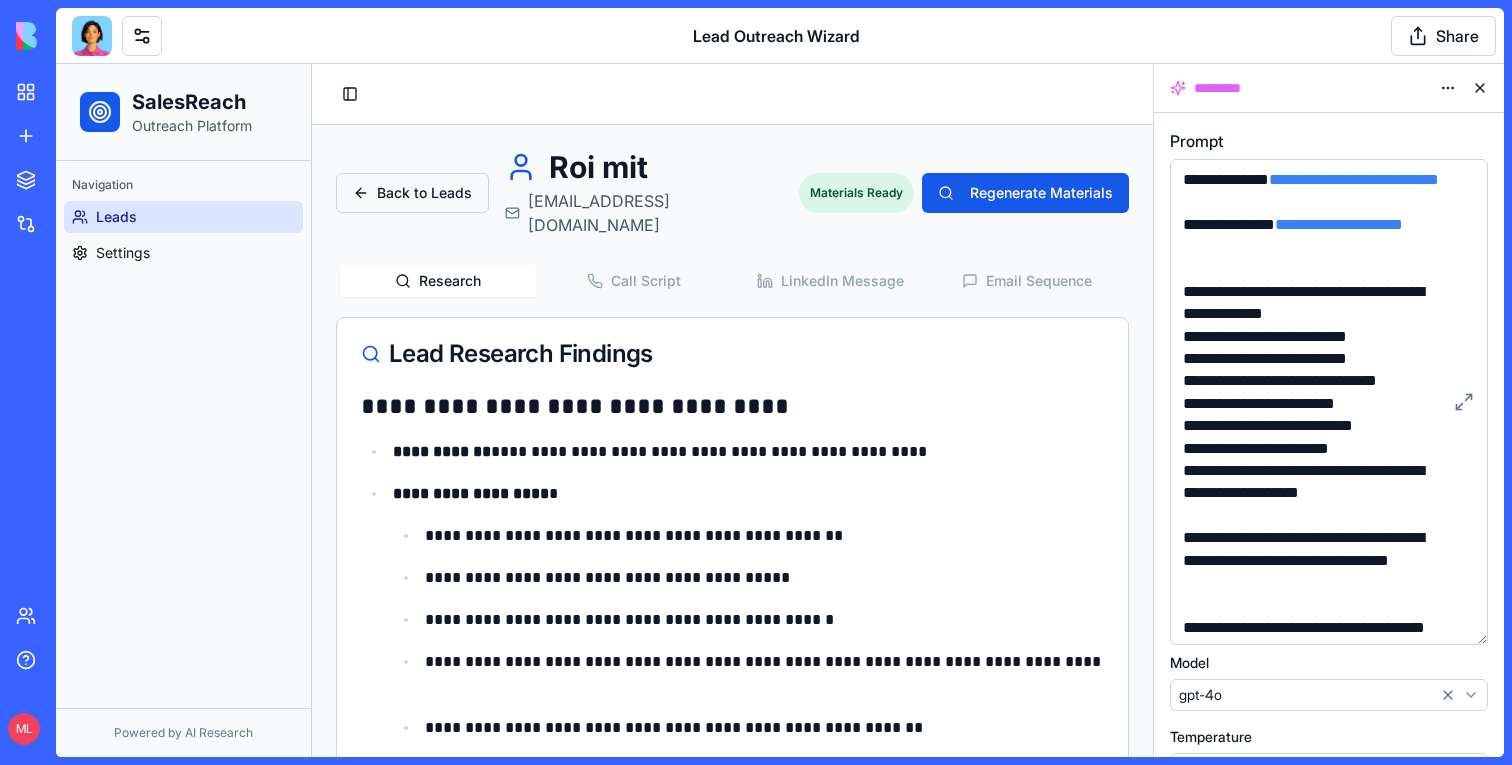click on "Back to Leads" at bounding box center [412, 193] 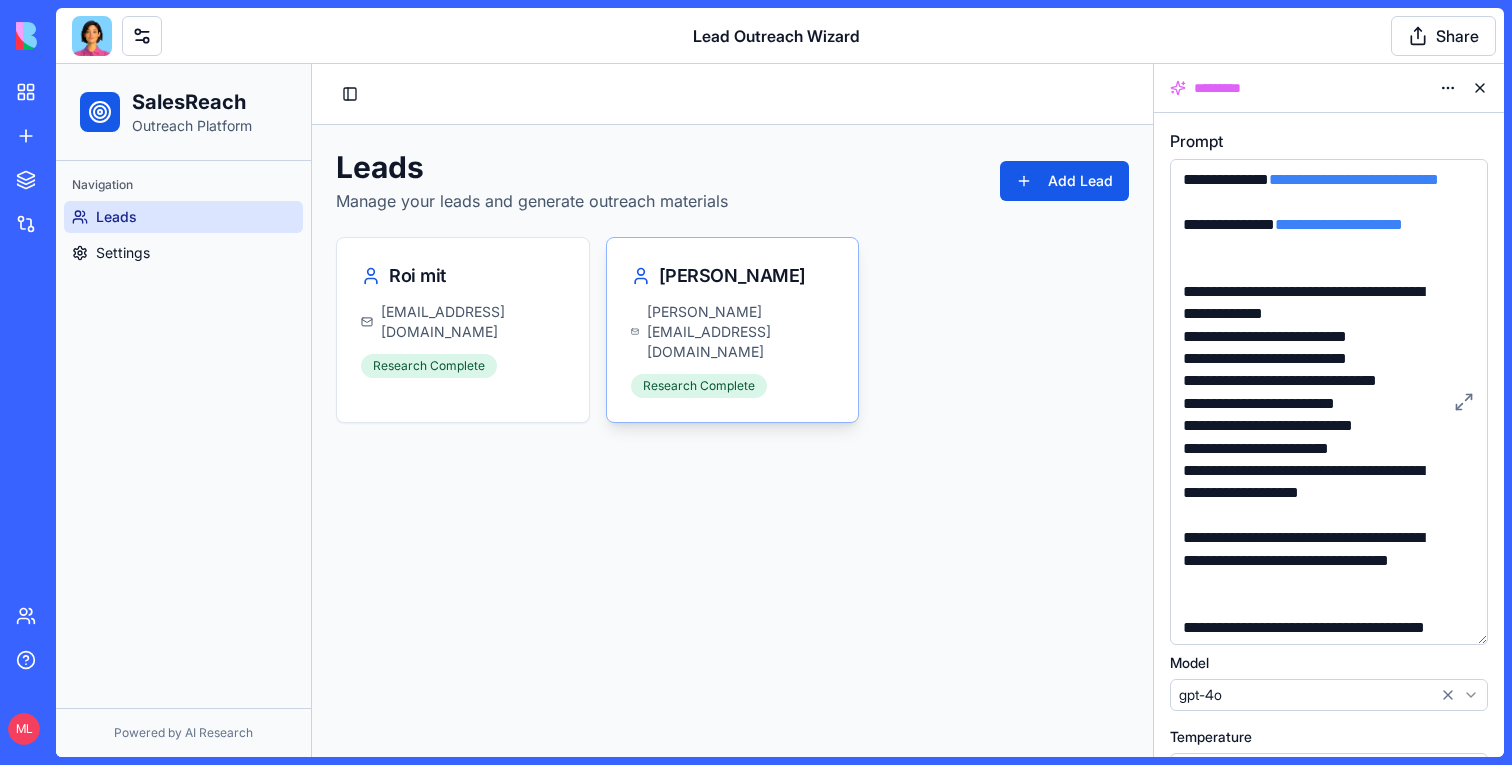 click on "Research Complete" at bounding box center (699, 386) 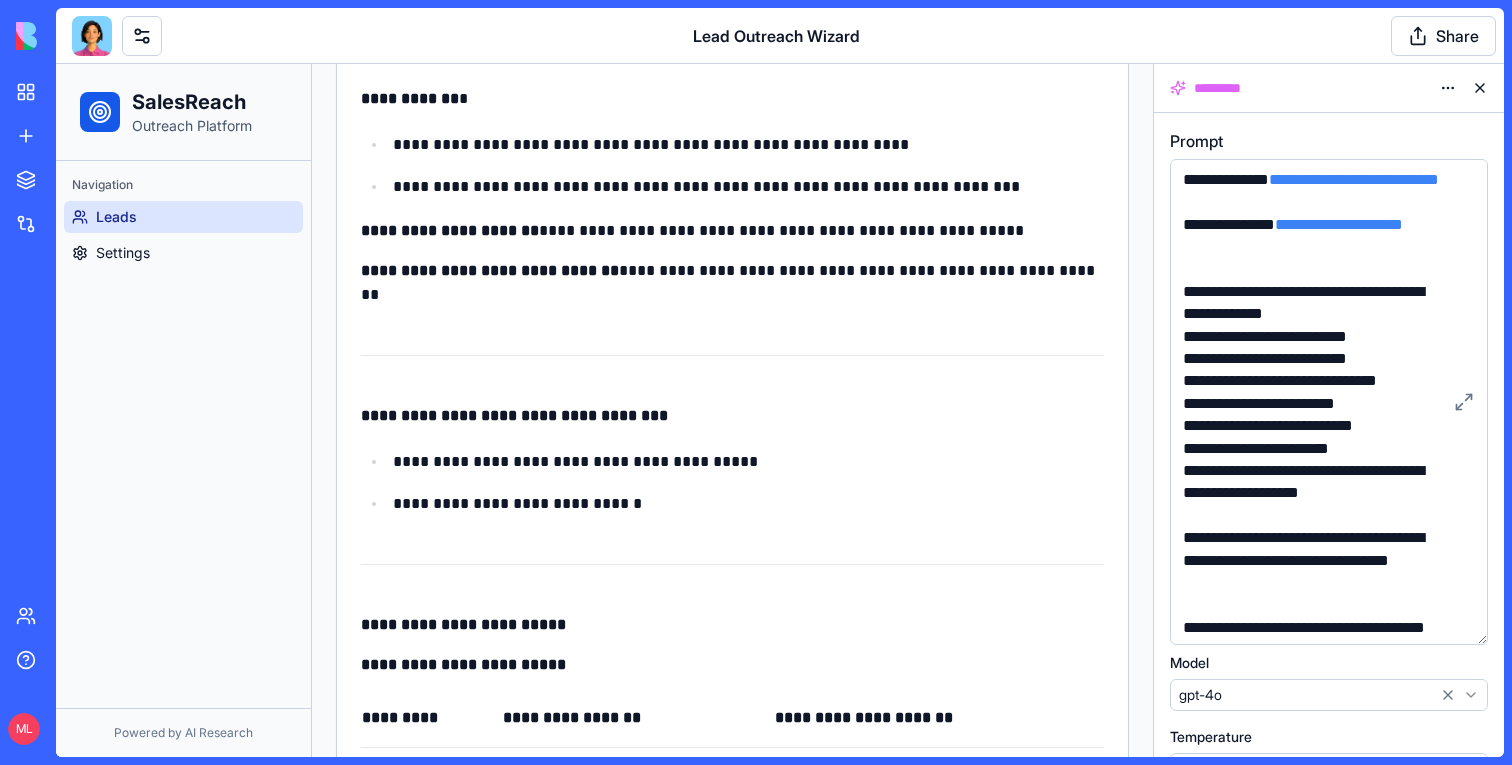 scroll, scrollTop: 1706, scrollLeft: 0, axis: vertical 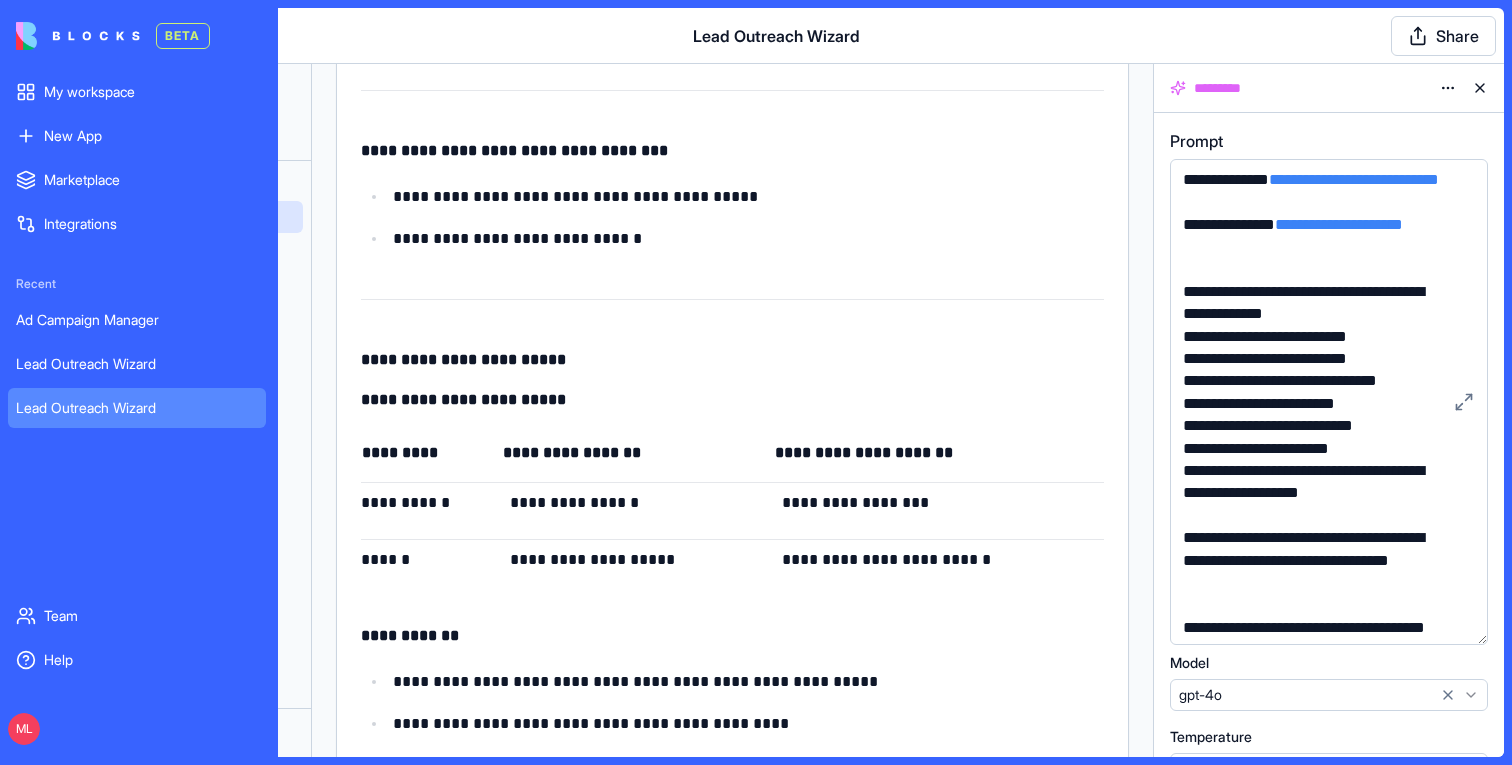 click on "Recent Ad Campaign Manager Lead Outreach Wizard Lead Outreach Wizard" at bounding box center [137, 336] 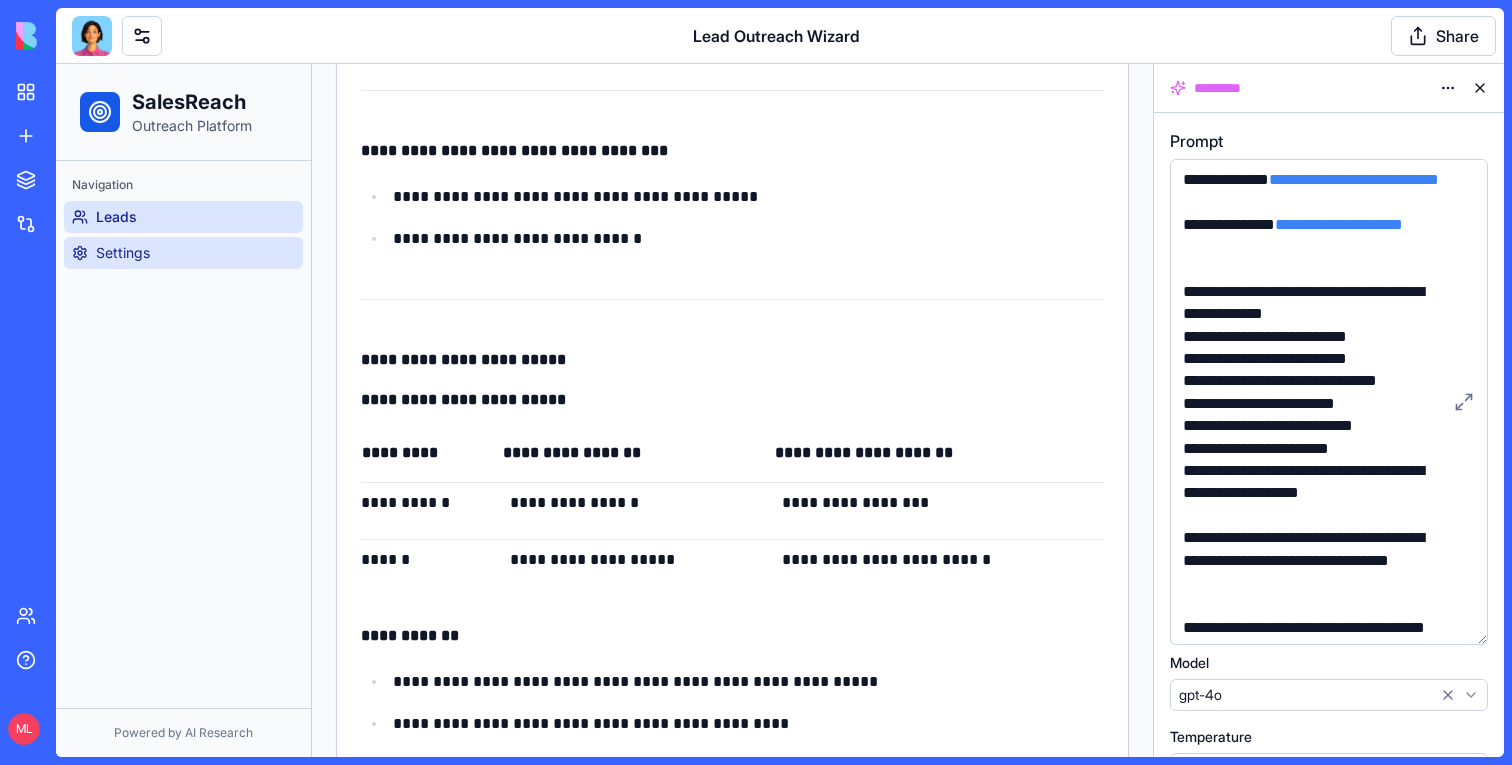 click on "Settings" at bounding box center (183, 253) 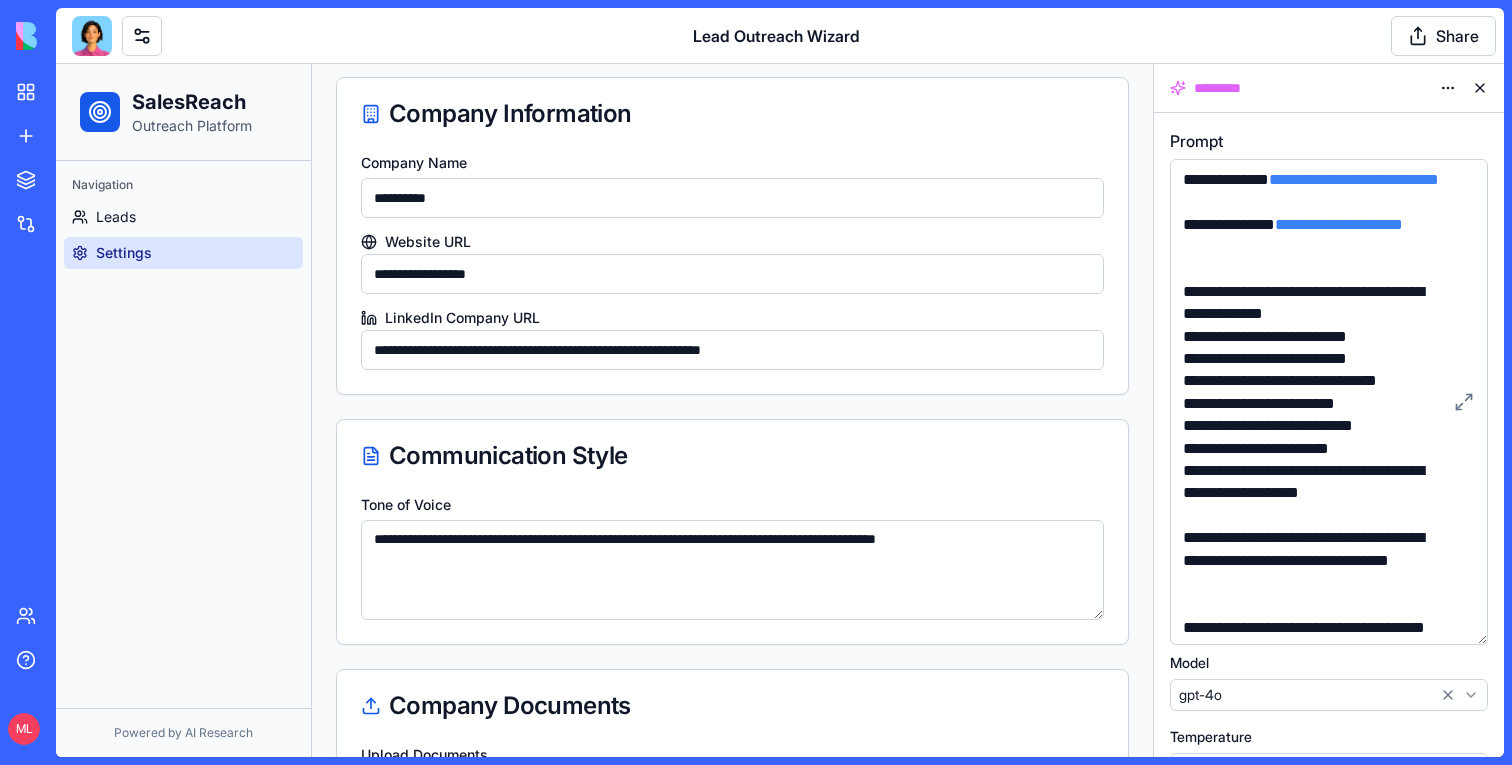 scroll, scrollTop: 354, scrollLeft: 0, axis: vertical 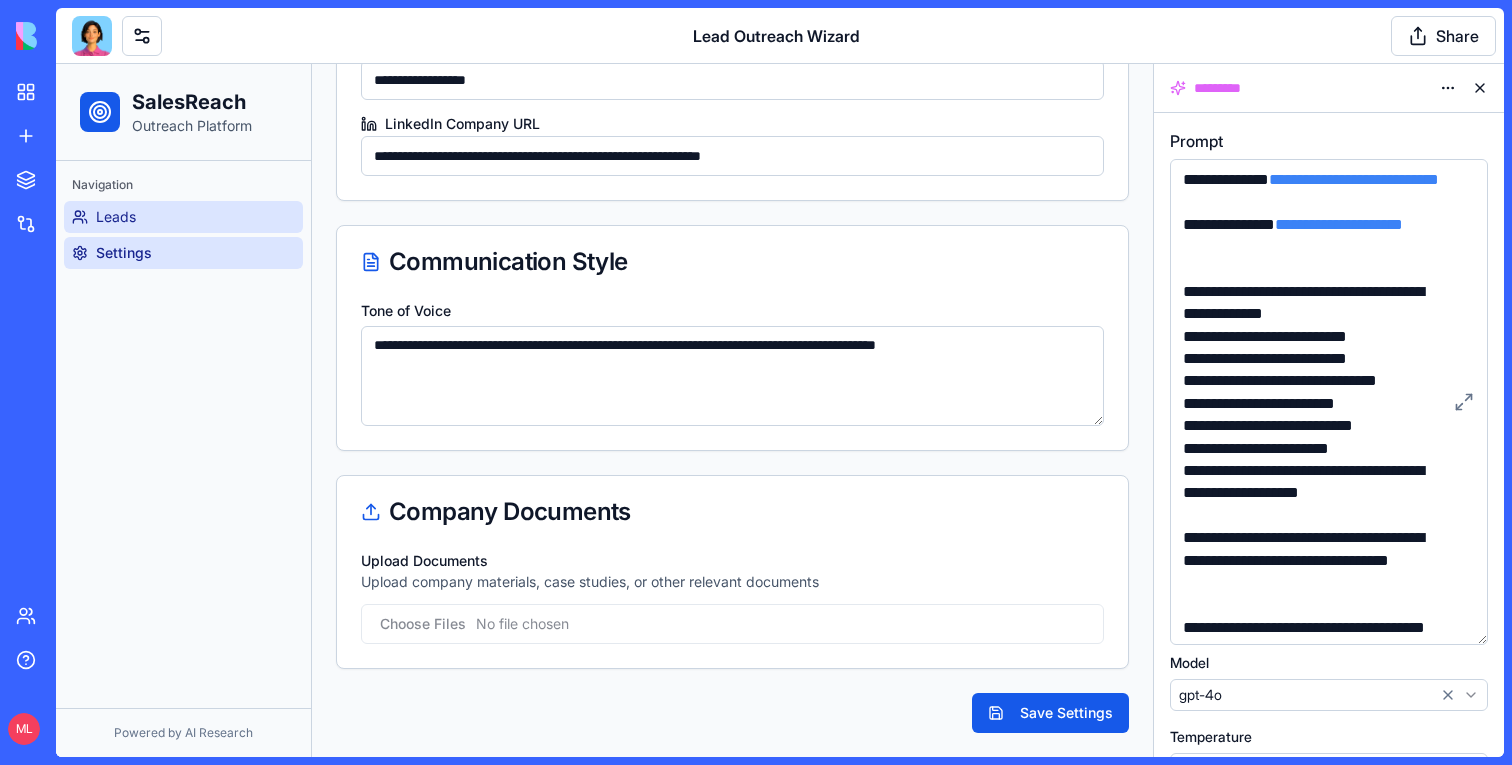 click on "Leads" at bounding box center (183, 217) 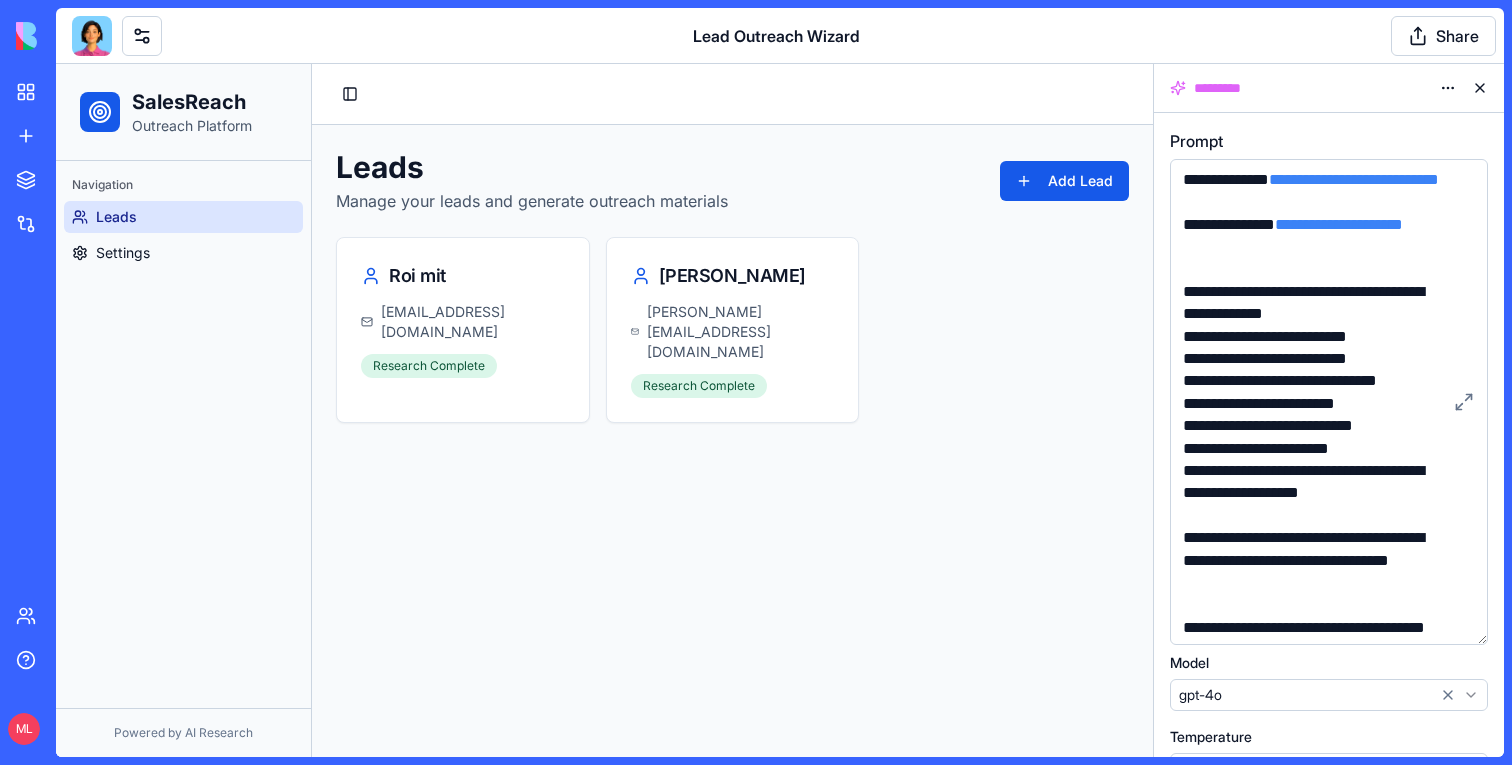 scroll, scrollTop: 0, scrollLeft: 0, axis: both 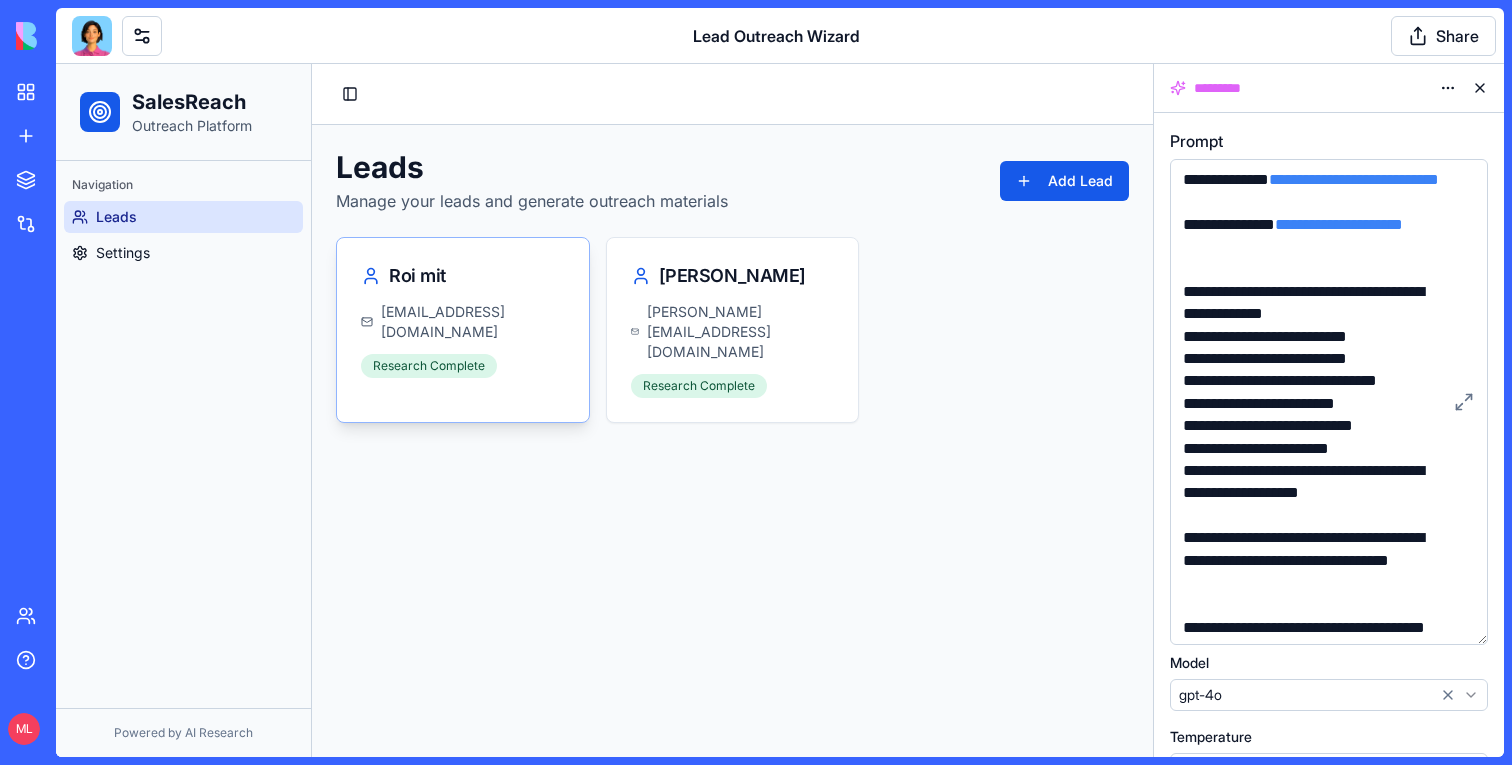 click on "Roi mit" at bounding box center [463, 276] 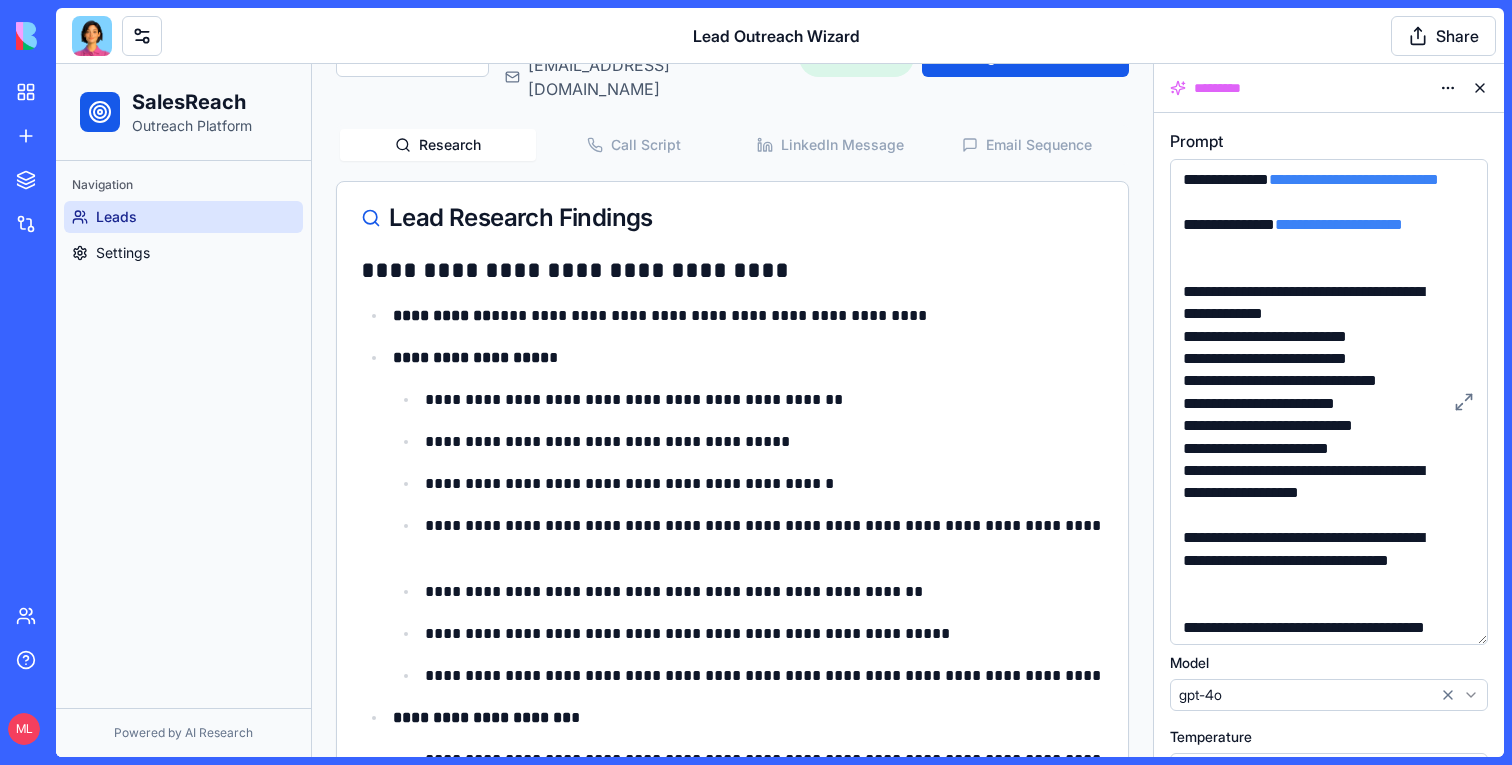 scroll, scrollTop: 0, scrollLeft: 0, axis: both 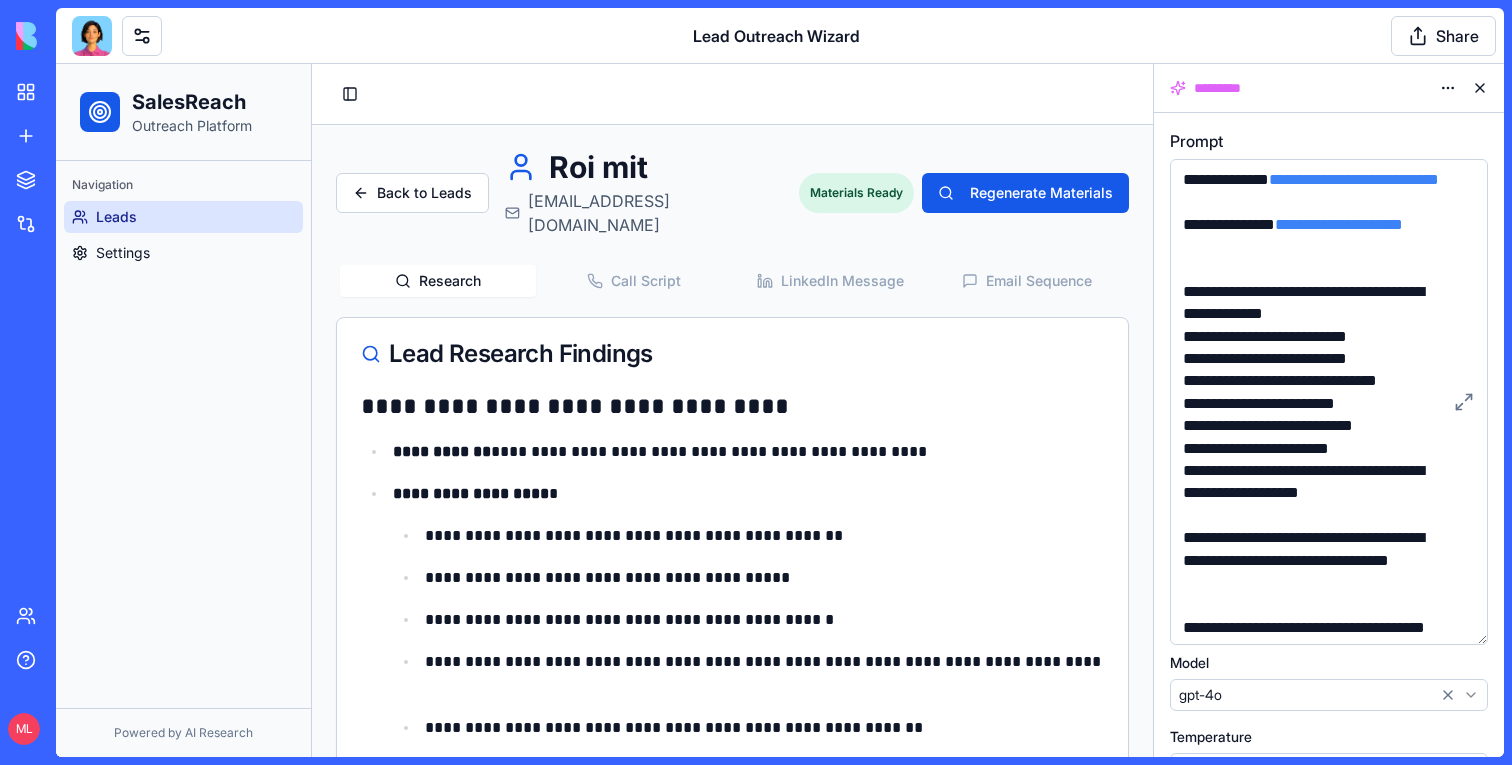 click on "Email Sequence" at bounding box center [1027, 281] 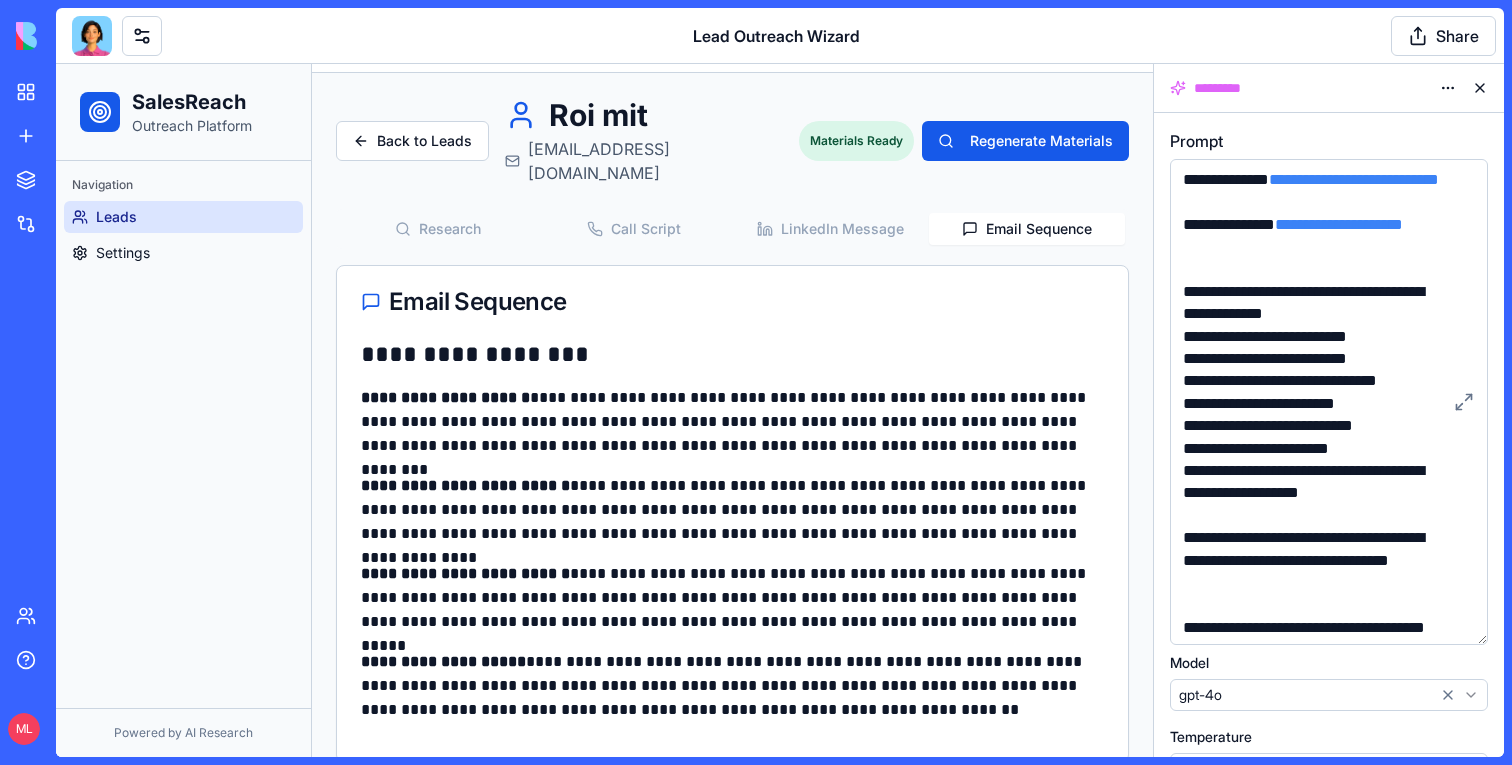 scroll, scrollTop: 53, scrollLeft: 0, axis: vertical 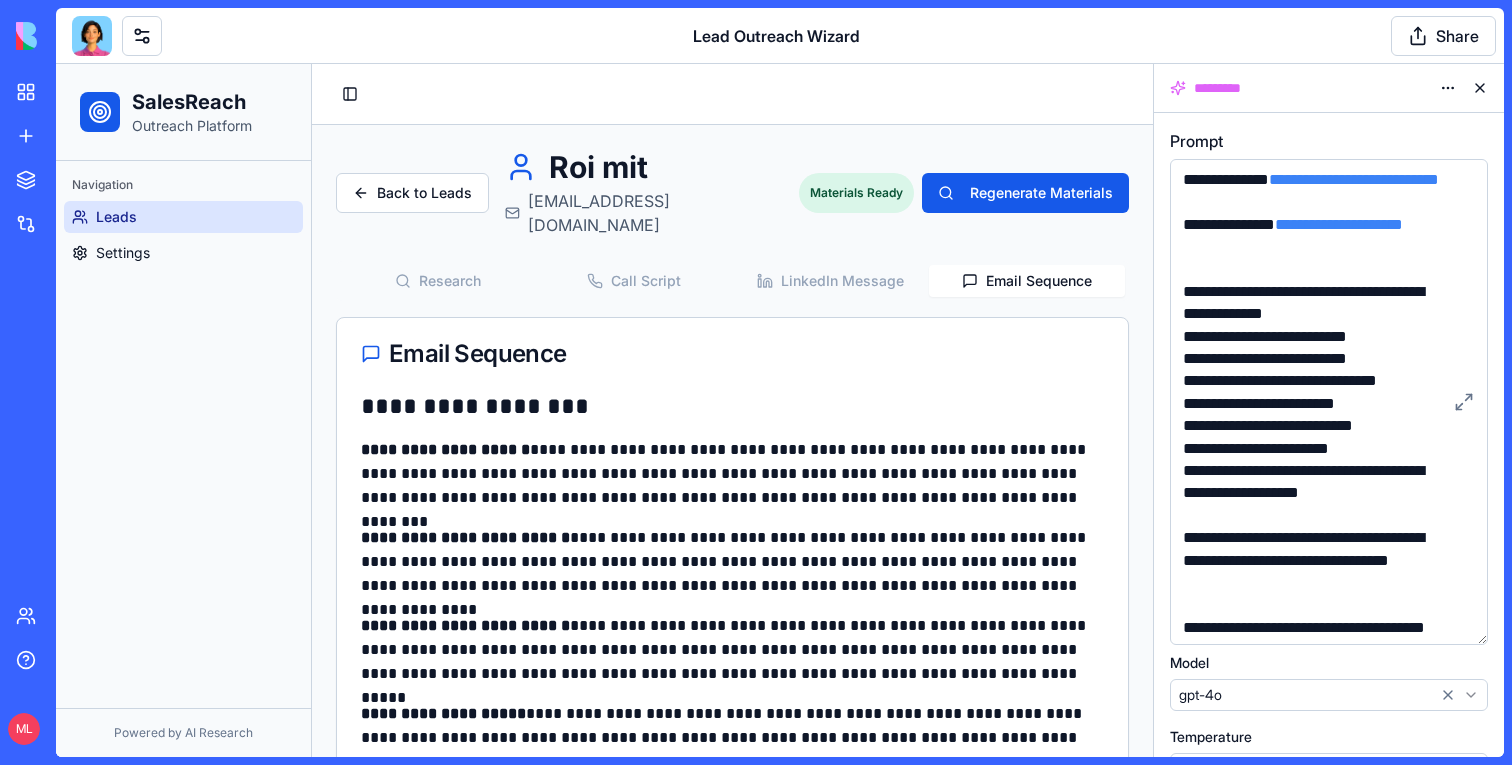 click on "**********" at bounding box center (732, 482) 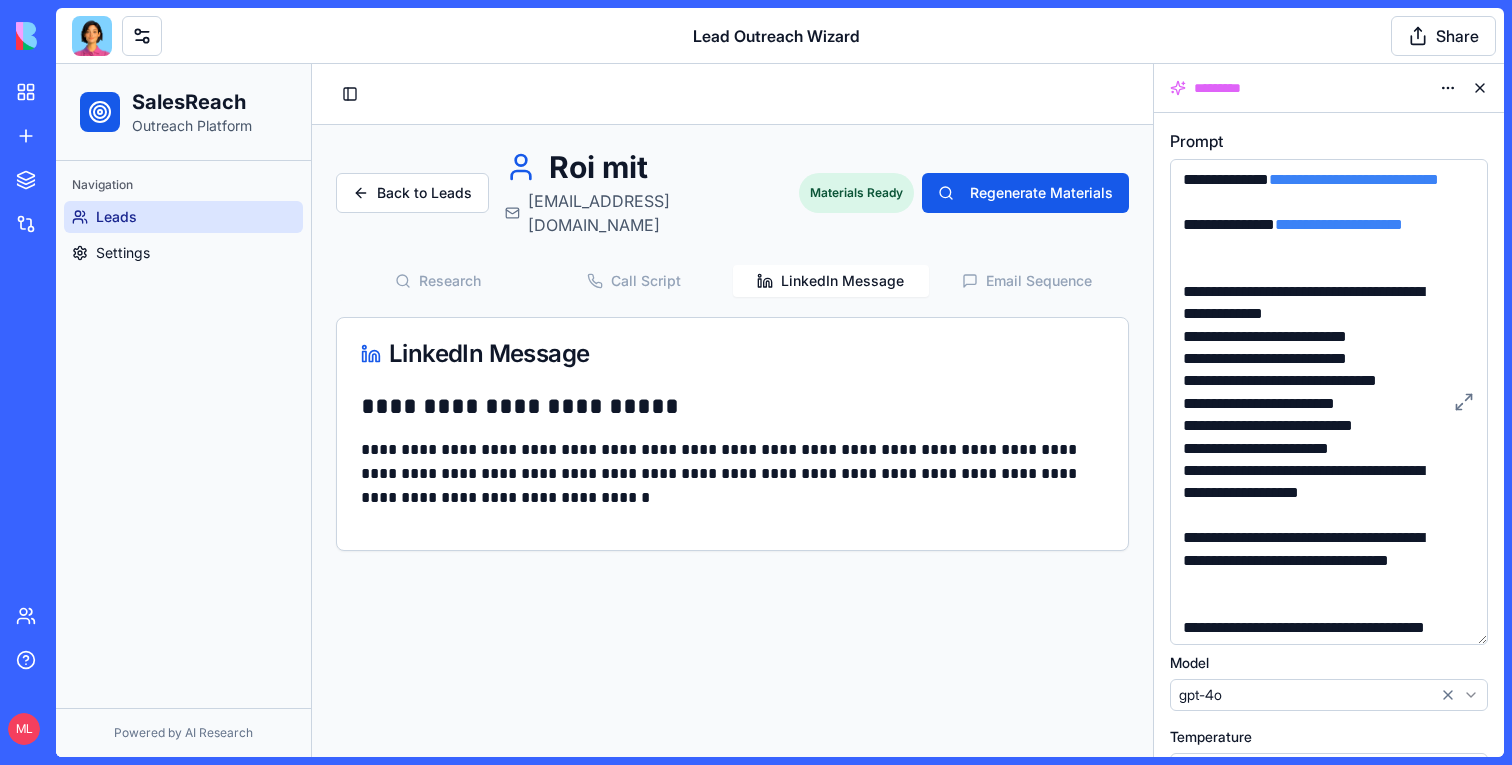 click on "LinkedIn Message" at bounding box center [831, 281] 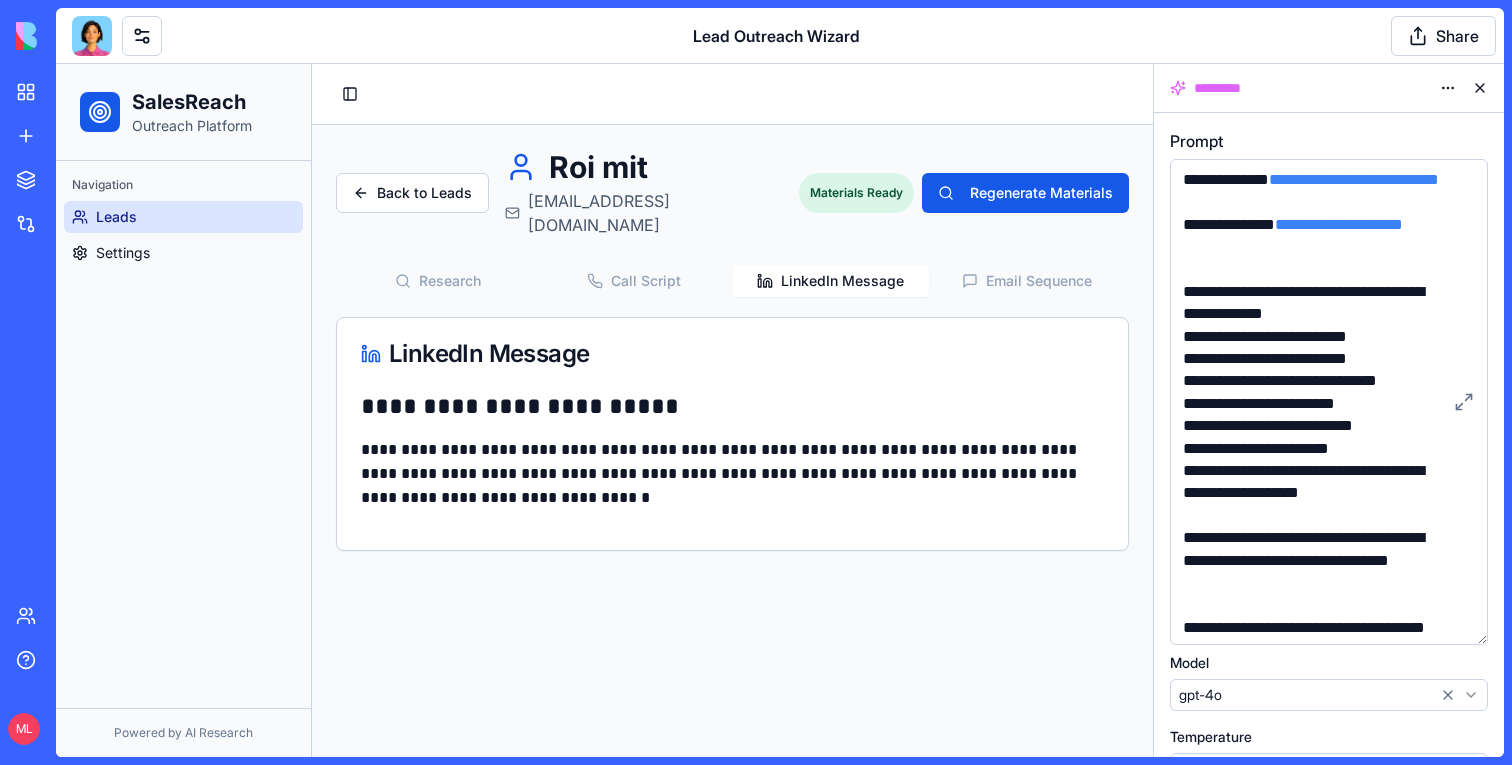 click on "Call Script" at bounding box center (634, 281) 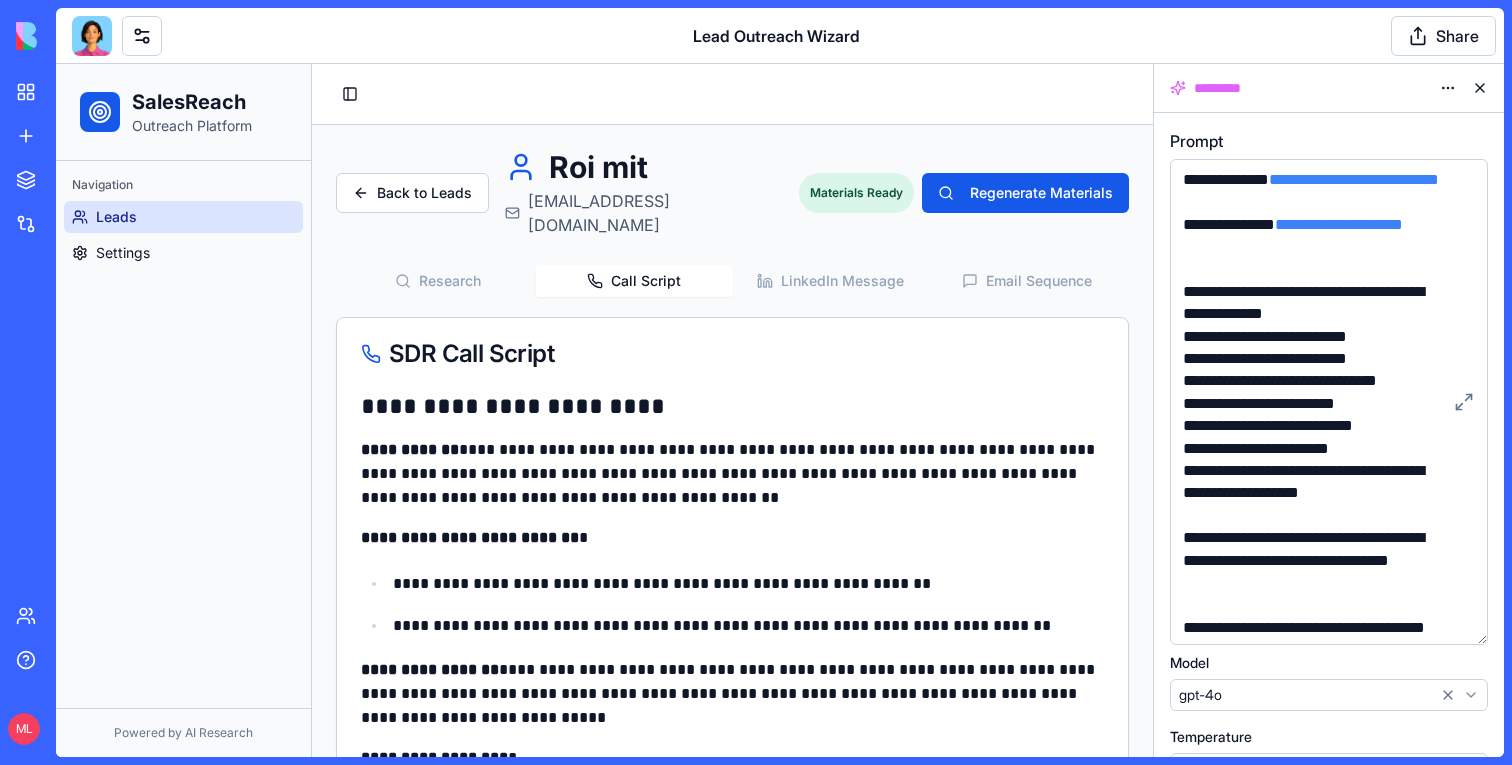 click on "Research" at bounding box center [438, 281] 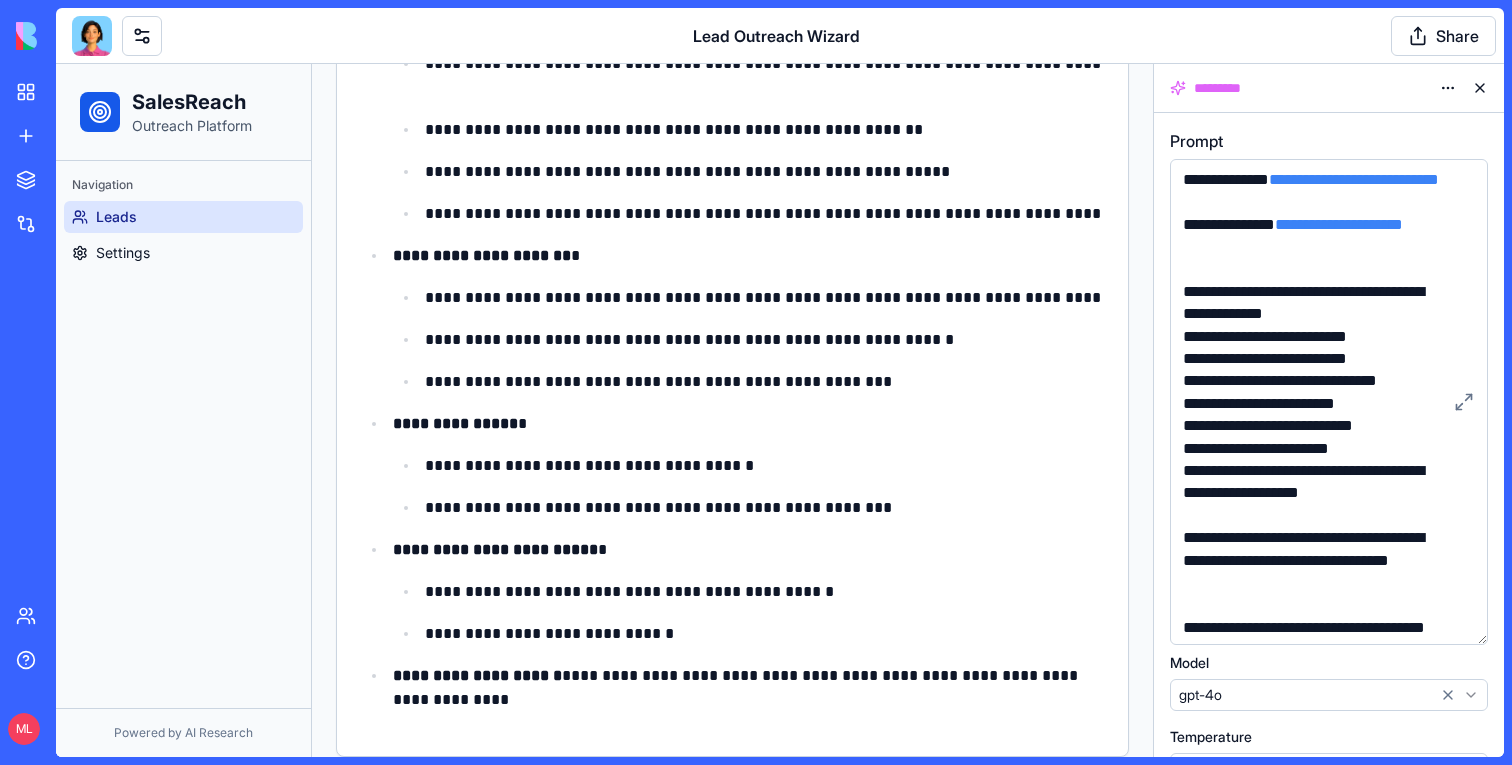 scroll, scrollTop: 0, scrollLeft: 0, axis: both 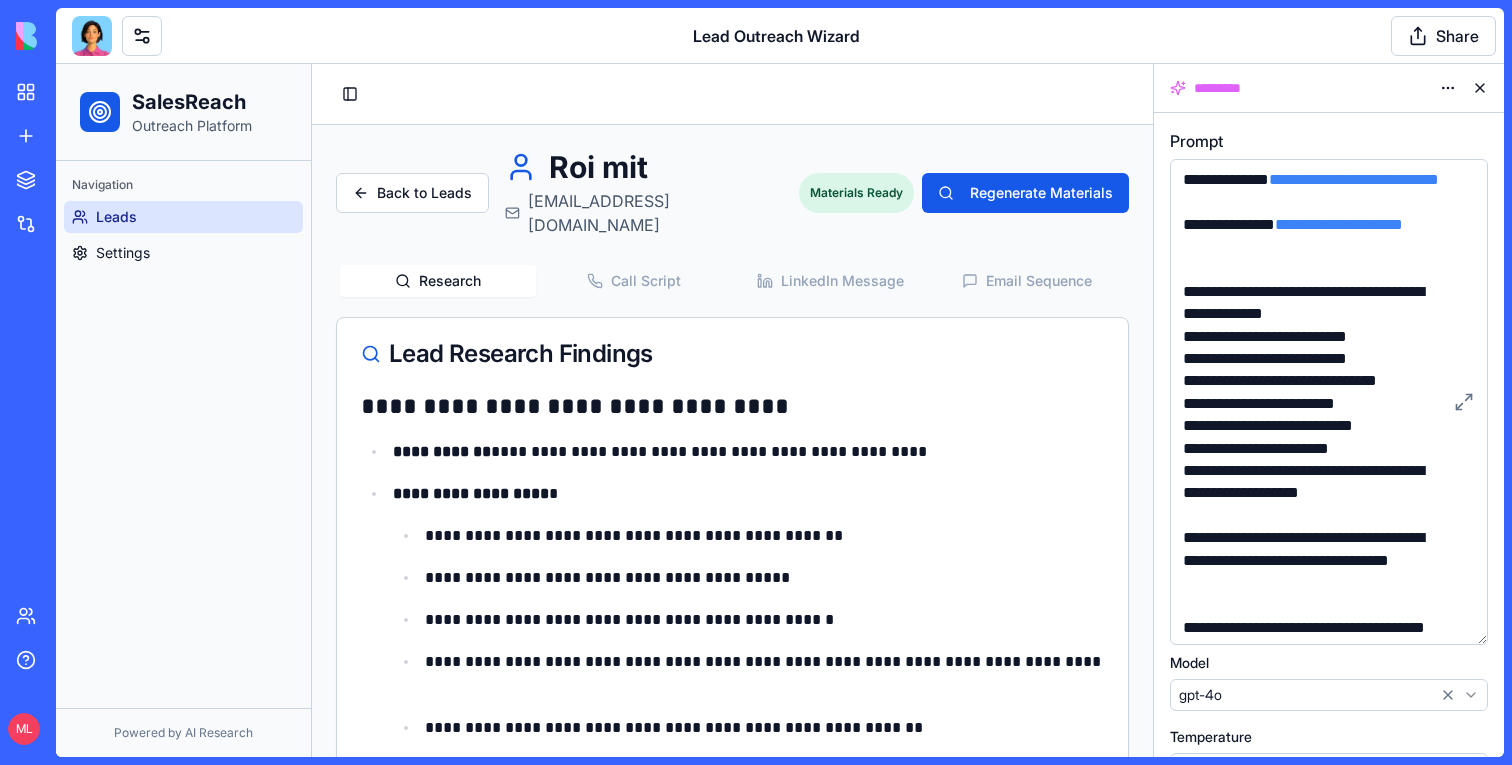 click at bounding box center (1480, 88) 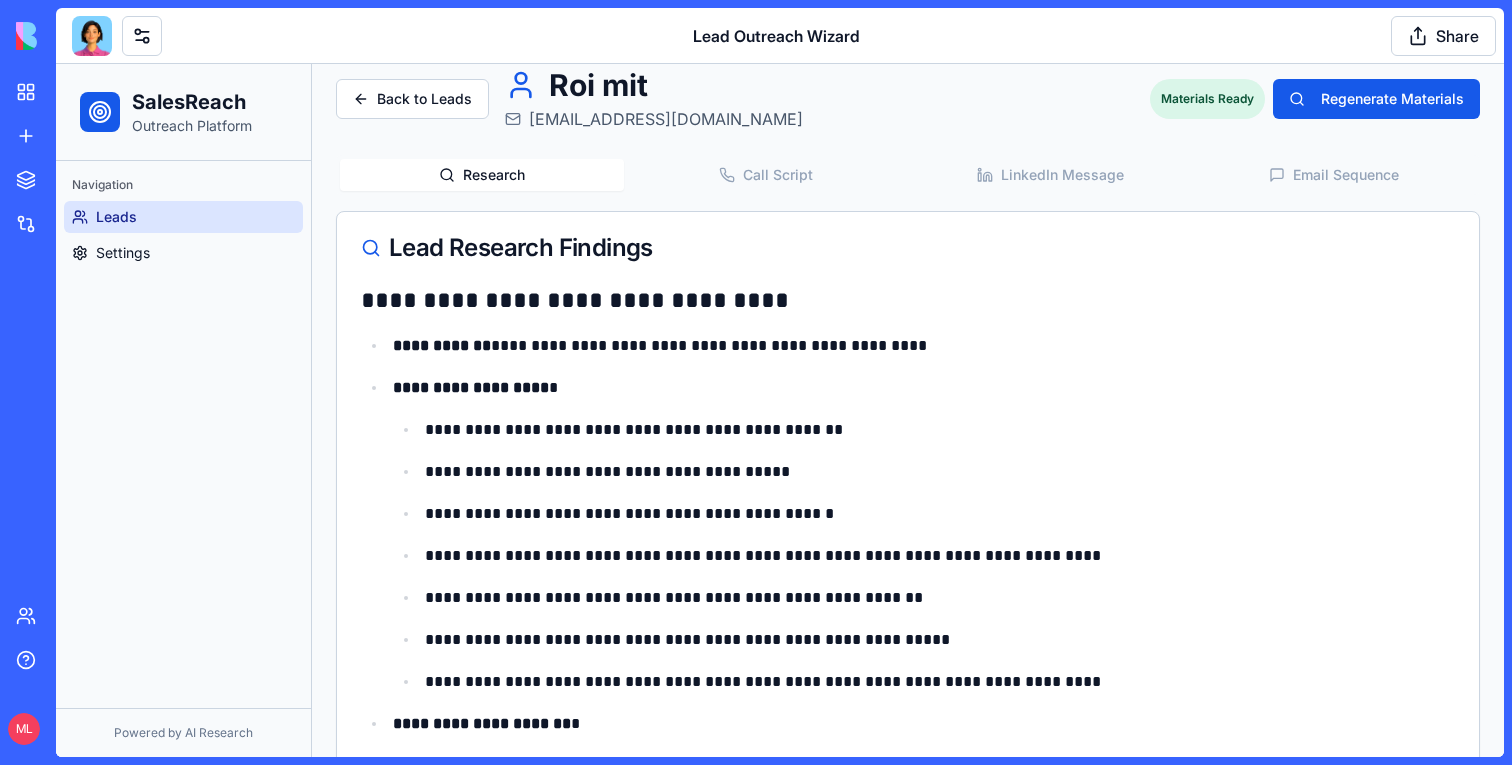 scroll, scrollTop: 0, scrollLeft: 0, axis: both 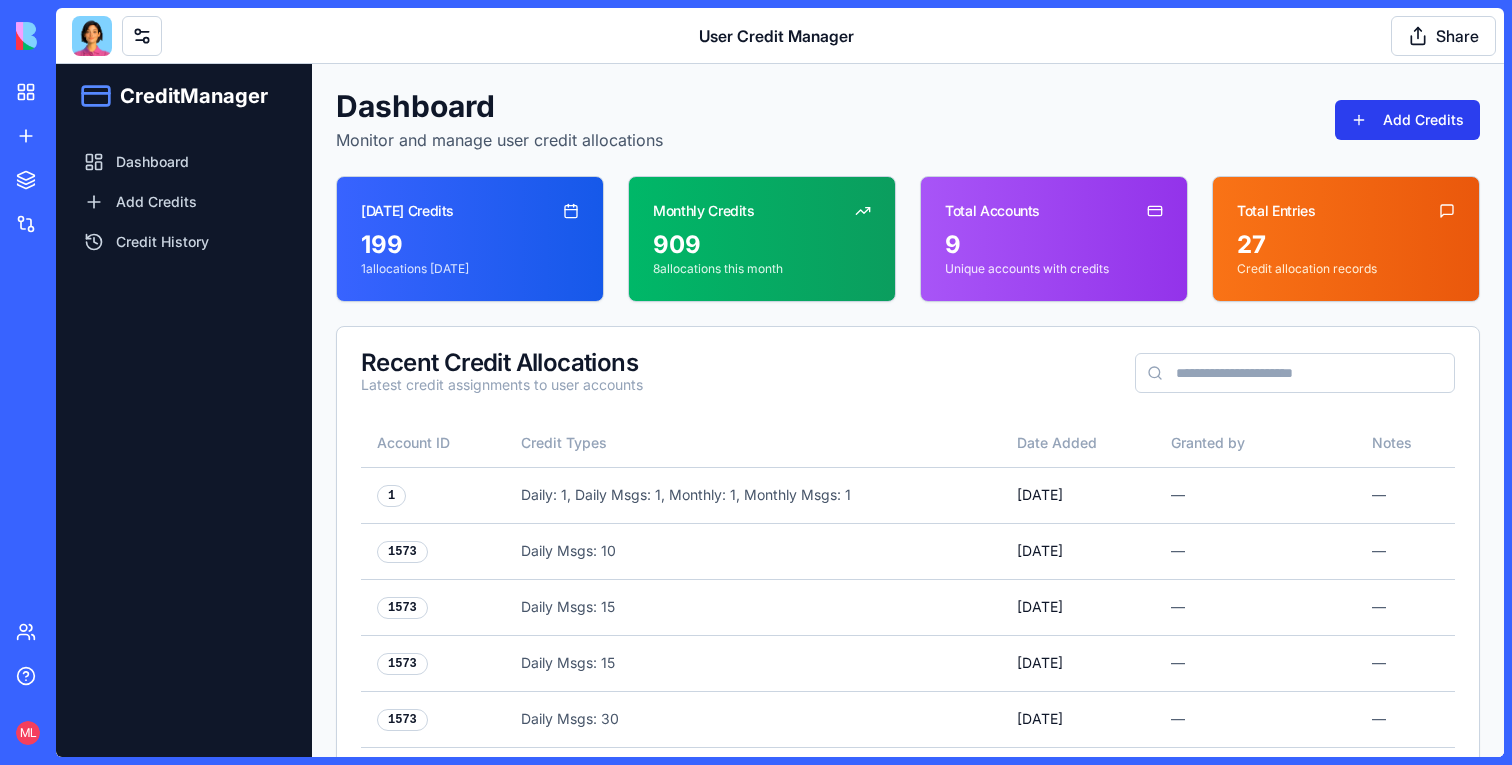 click on "Add Credits" at bounding box center (1407, 120) 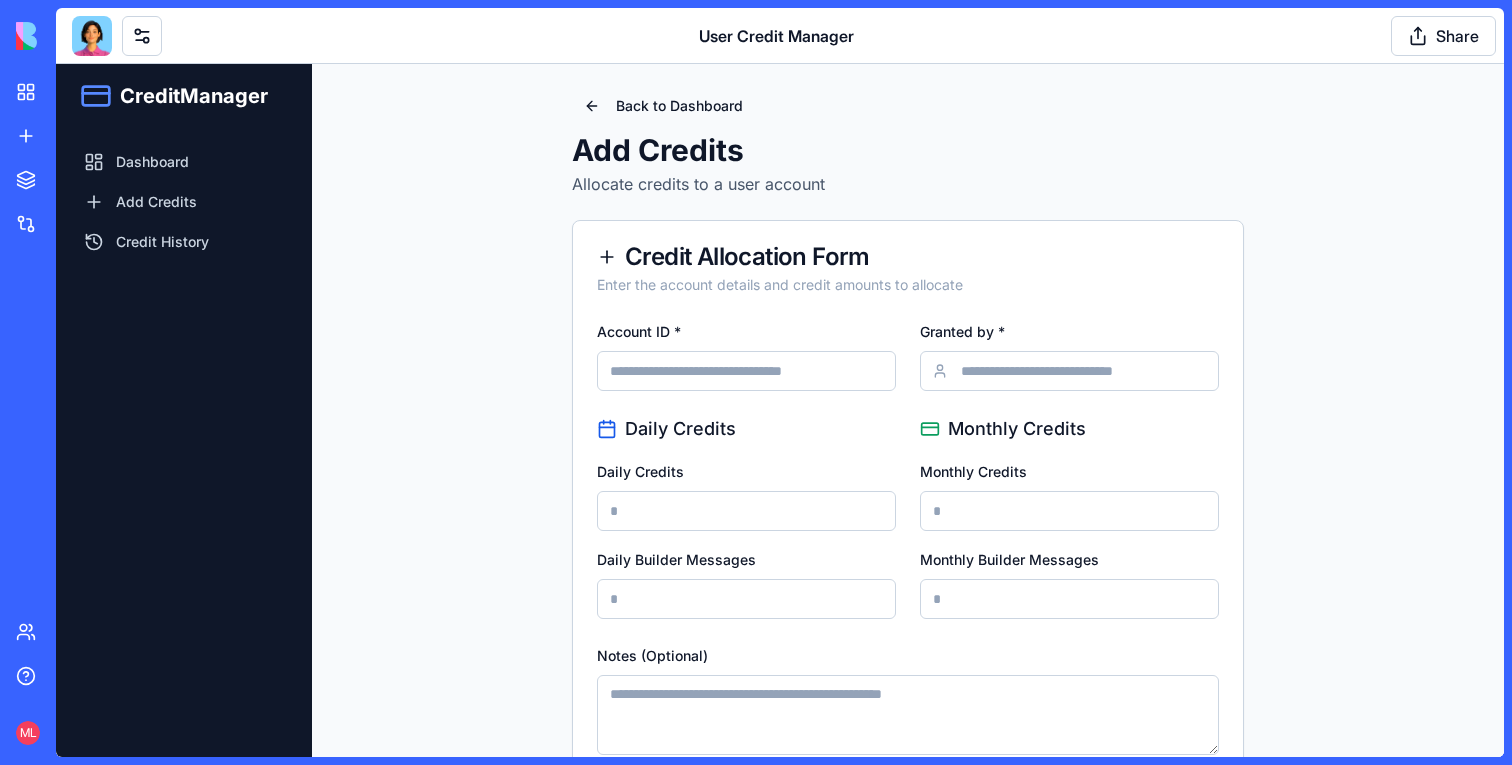click on "Account ID *" at bounding box center (746, 371) 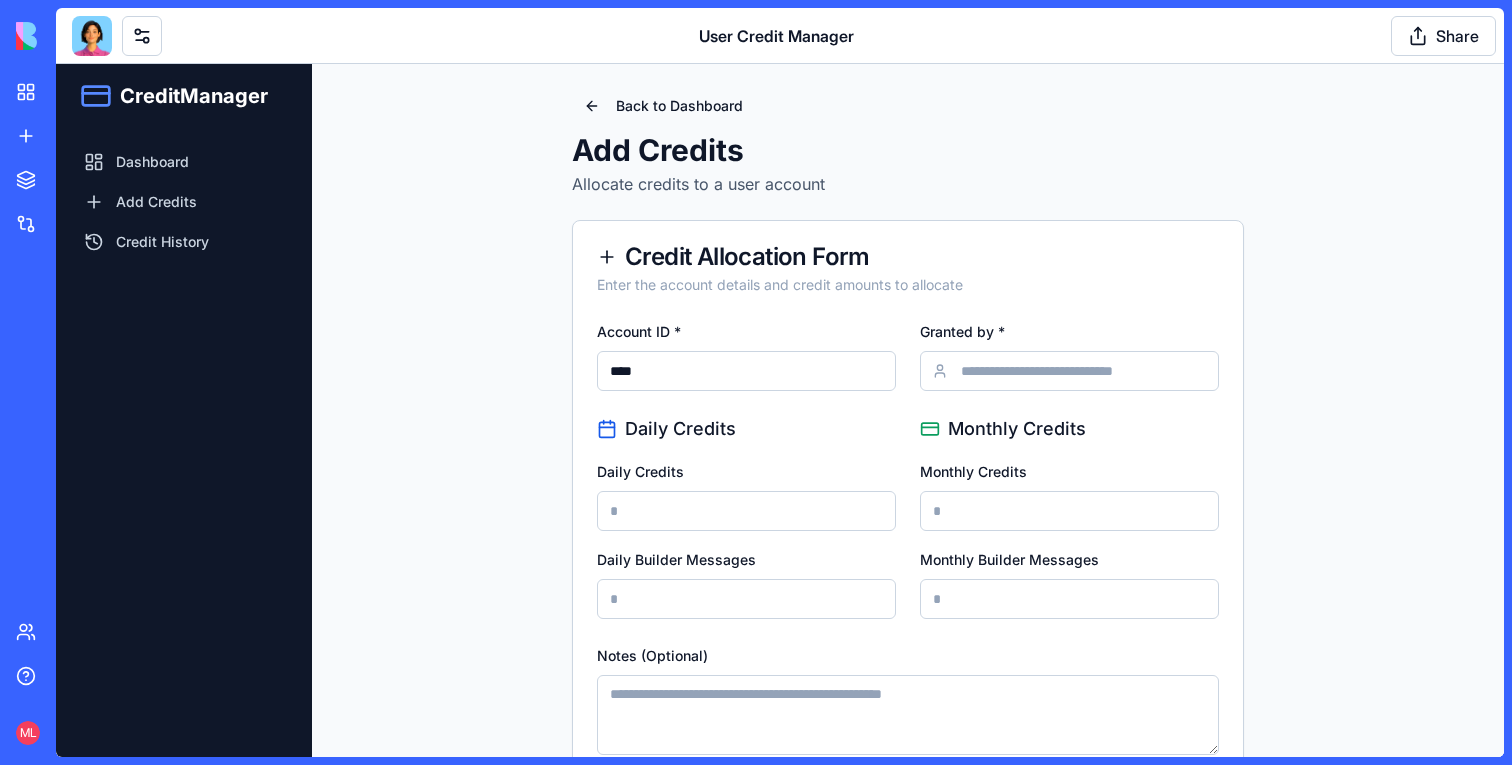 type on "****" 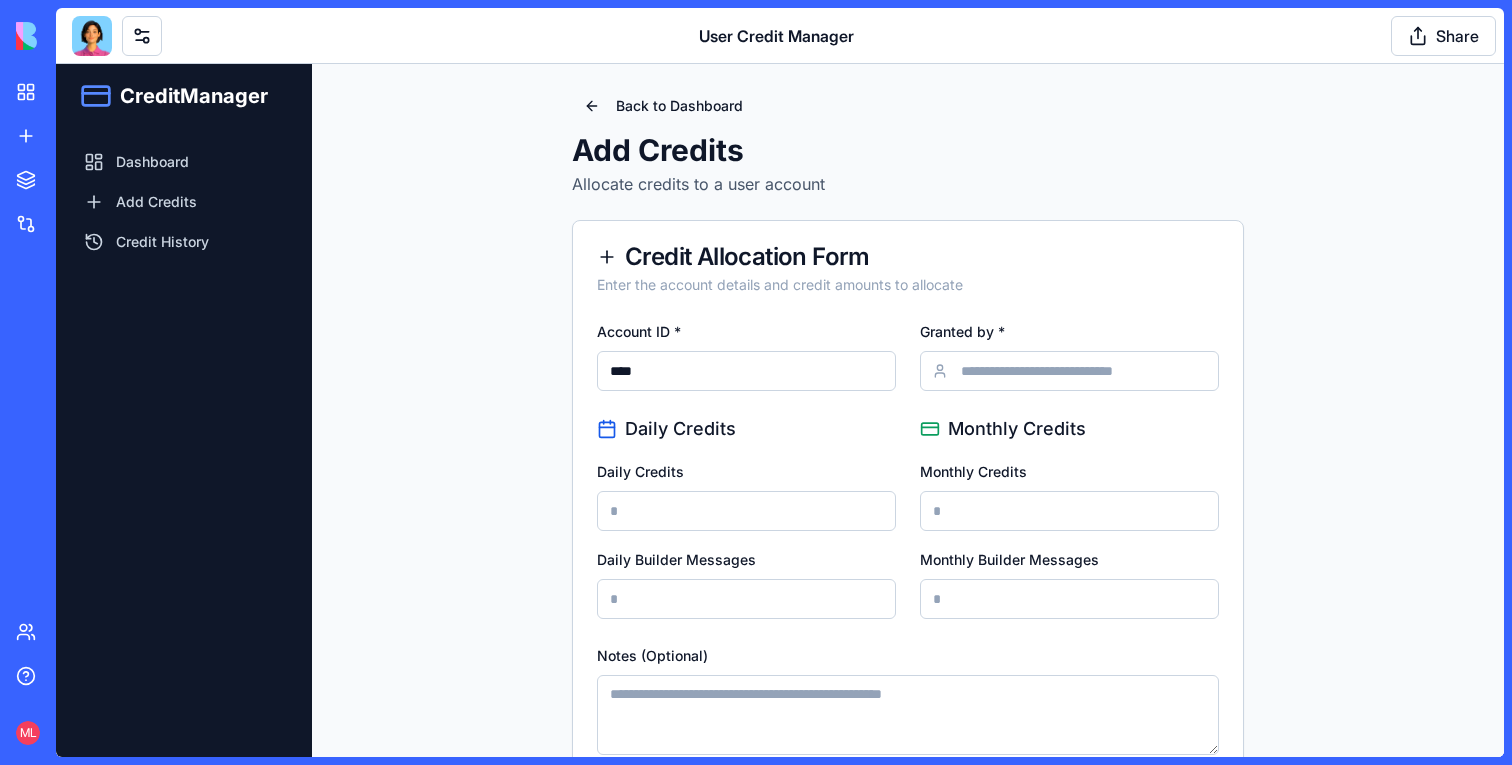 type on "******" 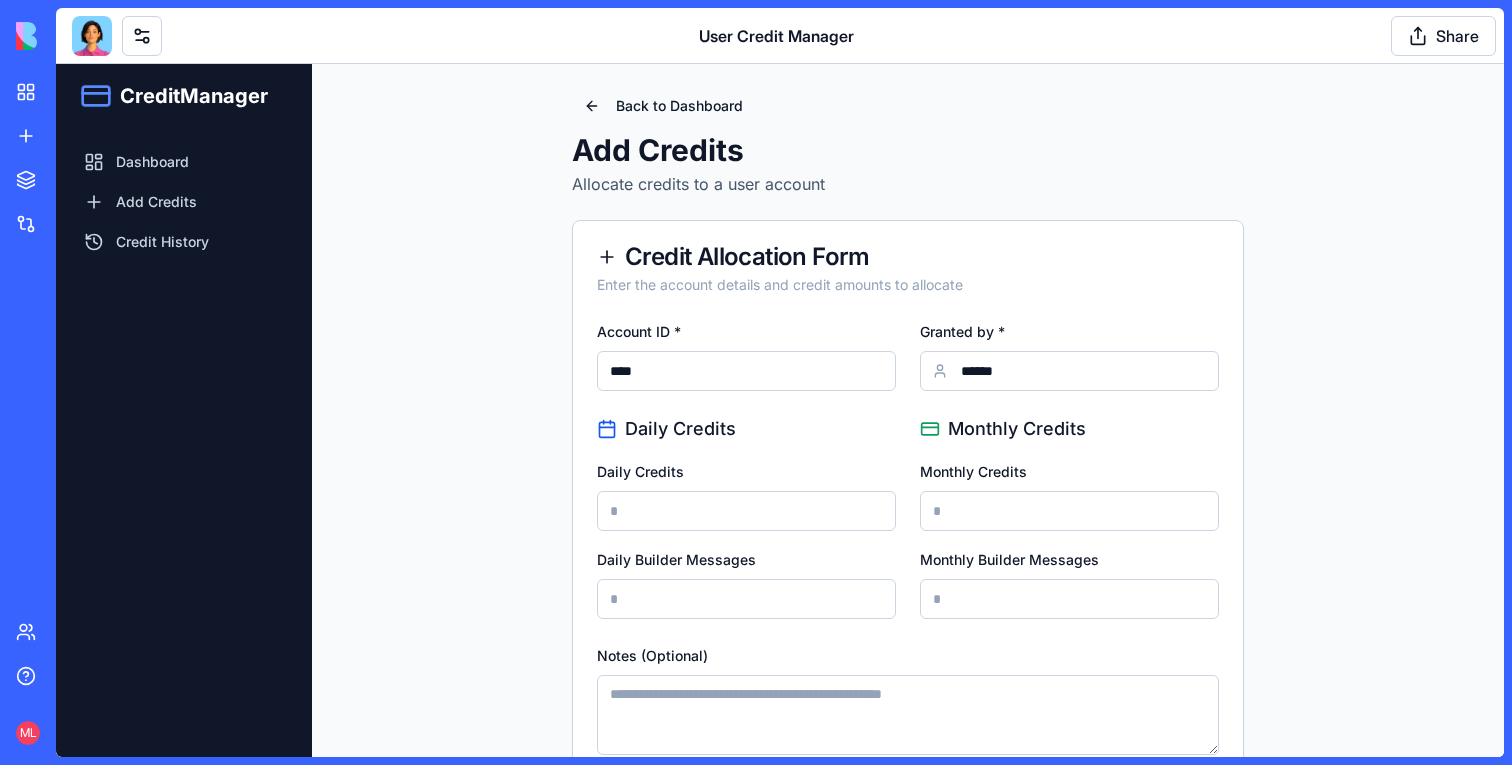 click on "Daily Credits" at bounding box center [746, 511] 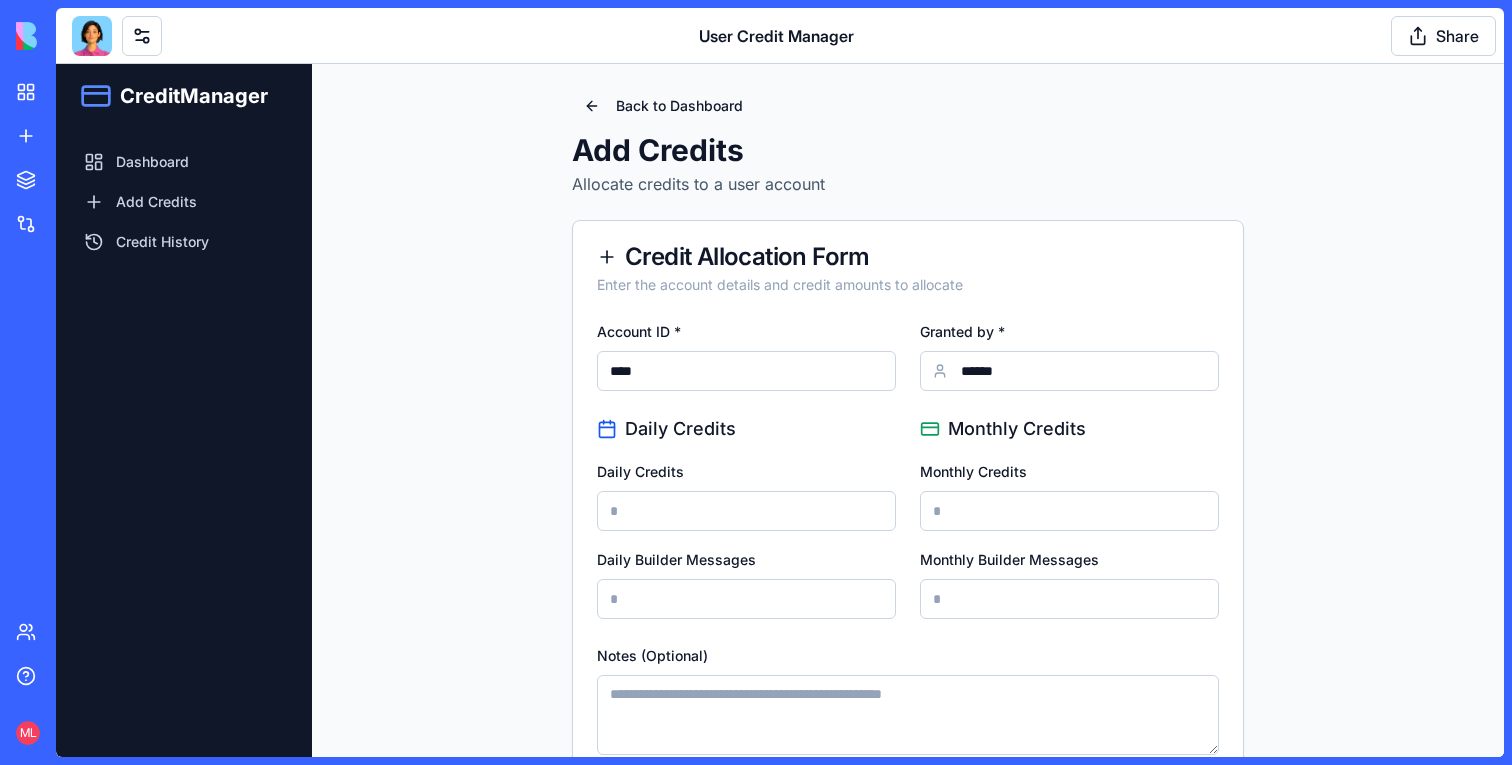 scroll, scrollTop: 127, scrollLeft: 0, axis: vertical 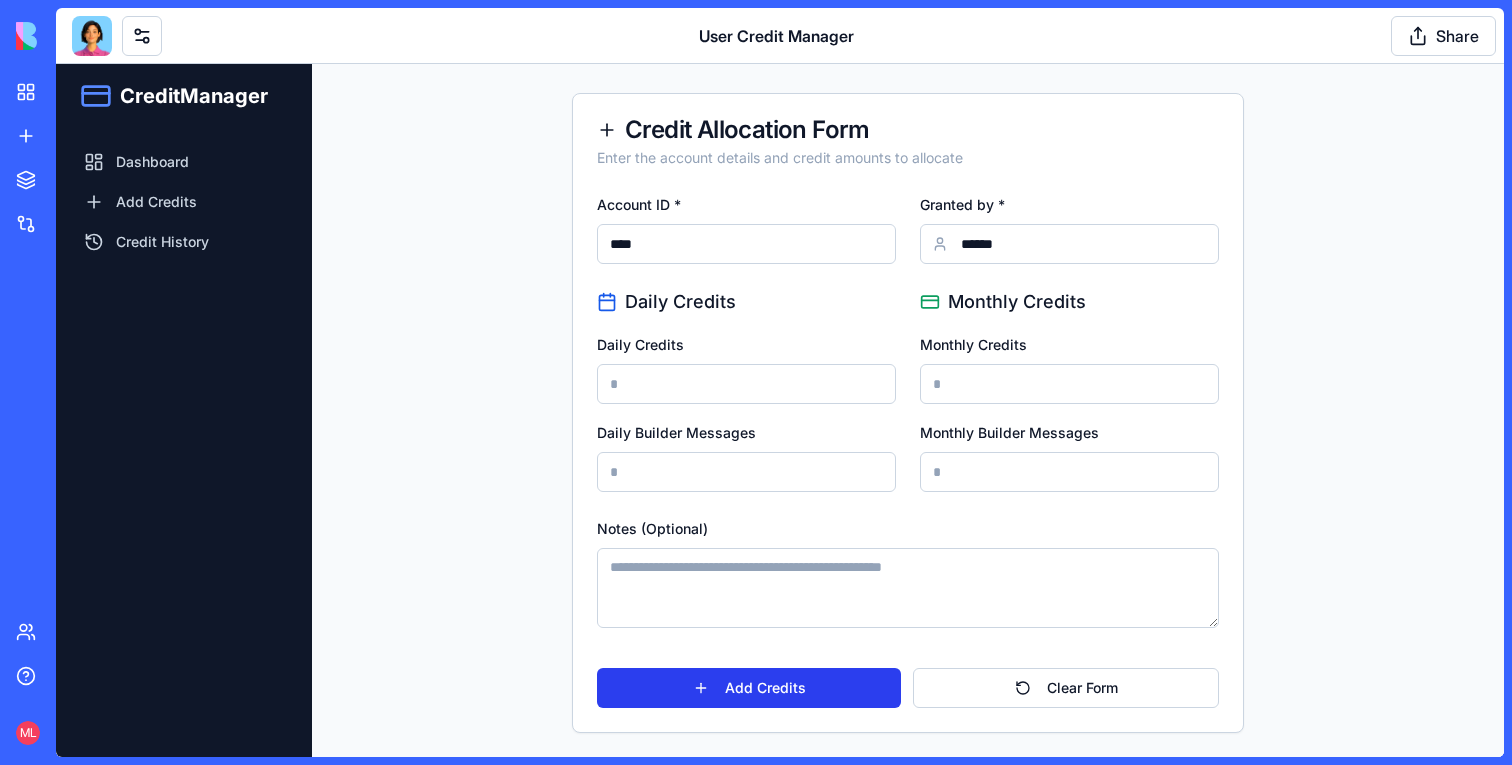 type on "**" 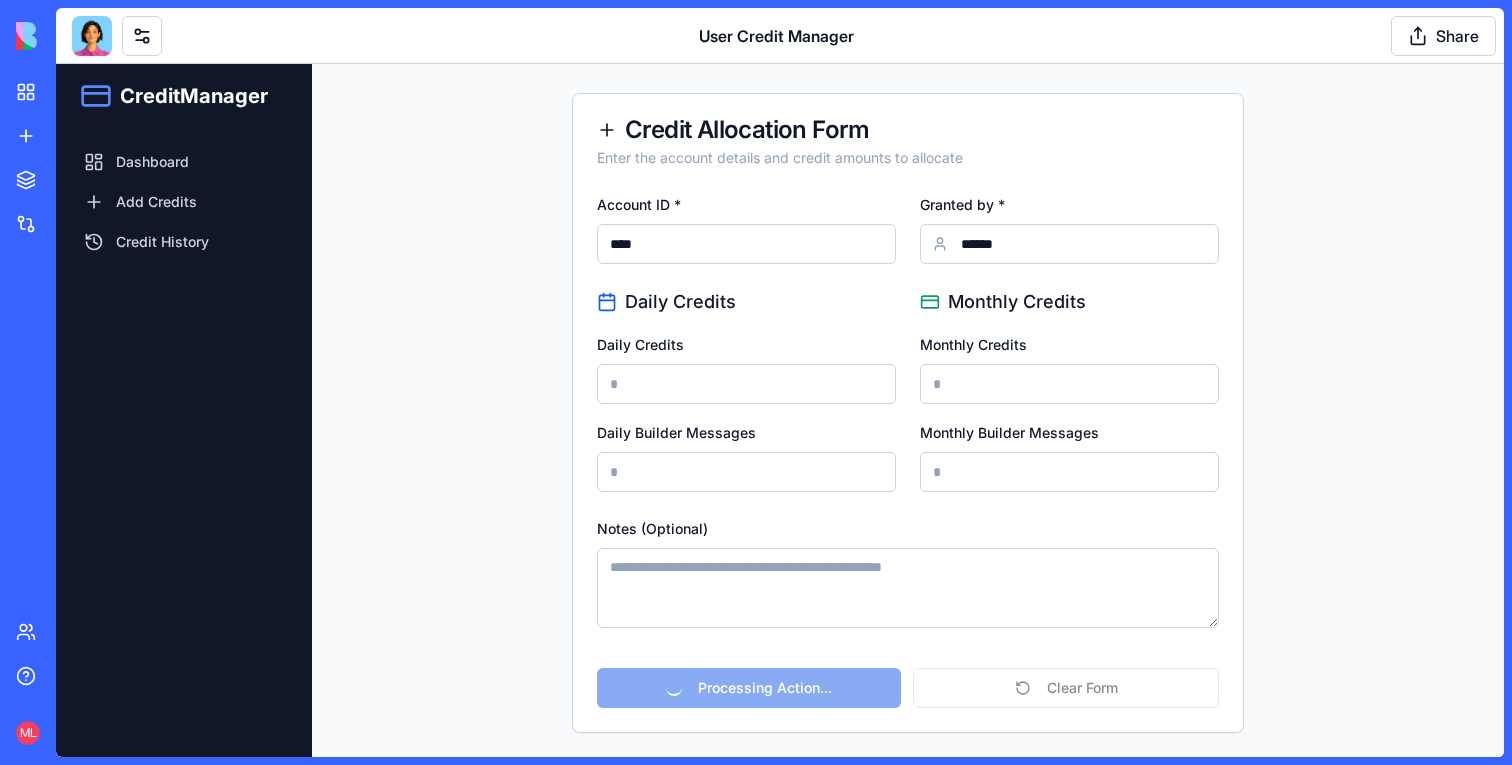 scroll, scrollTop: 0, scrollLeft: 0, axis: both 